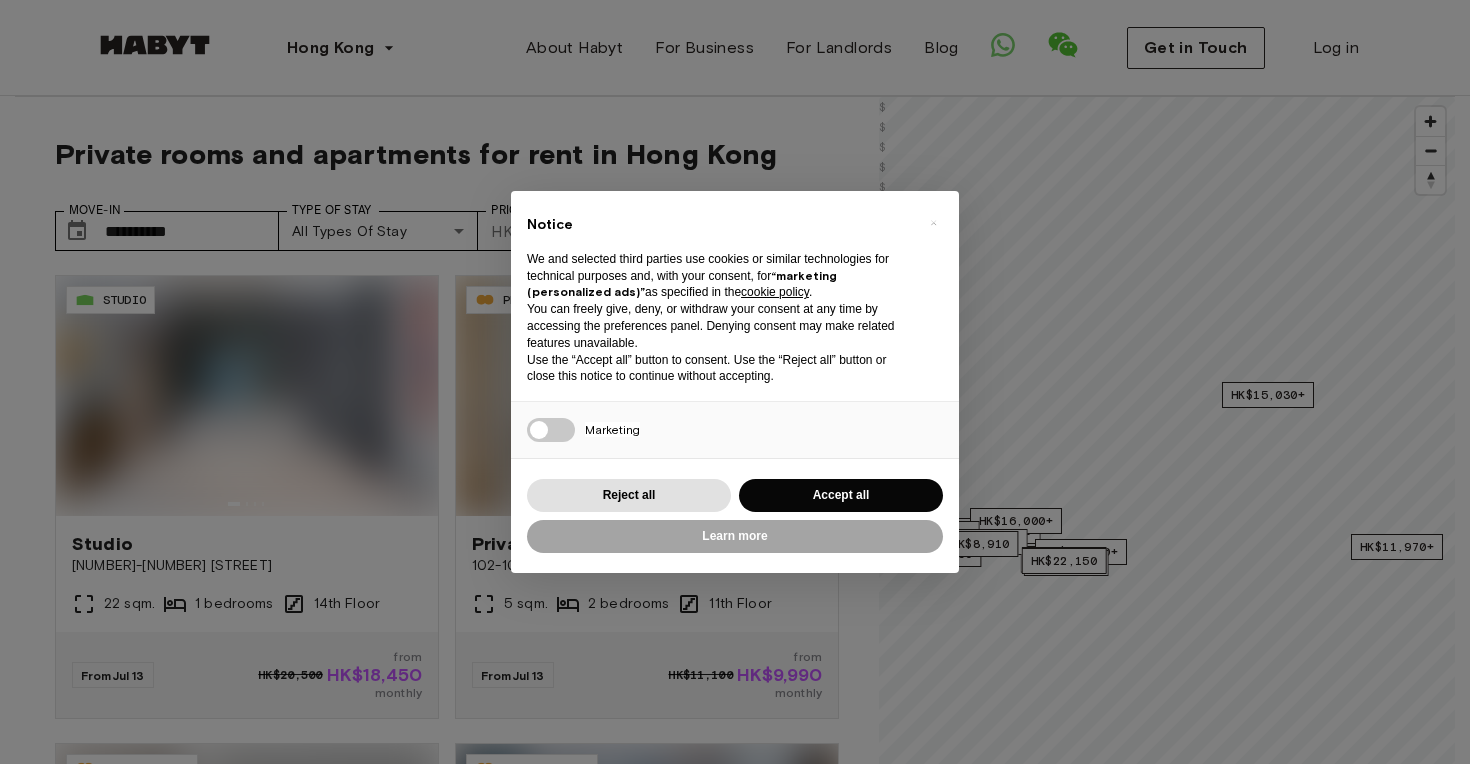 scroll, scrollTop: 0, scrollLeft: 0, axis: both 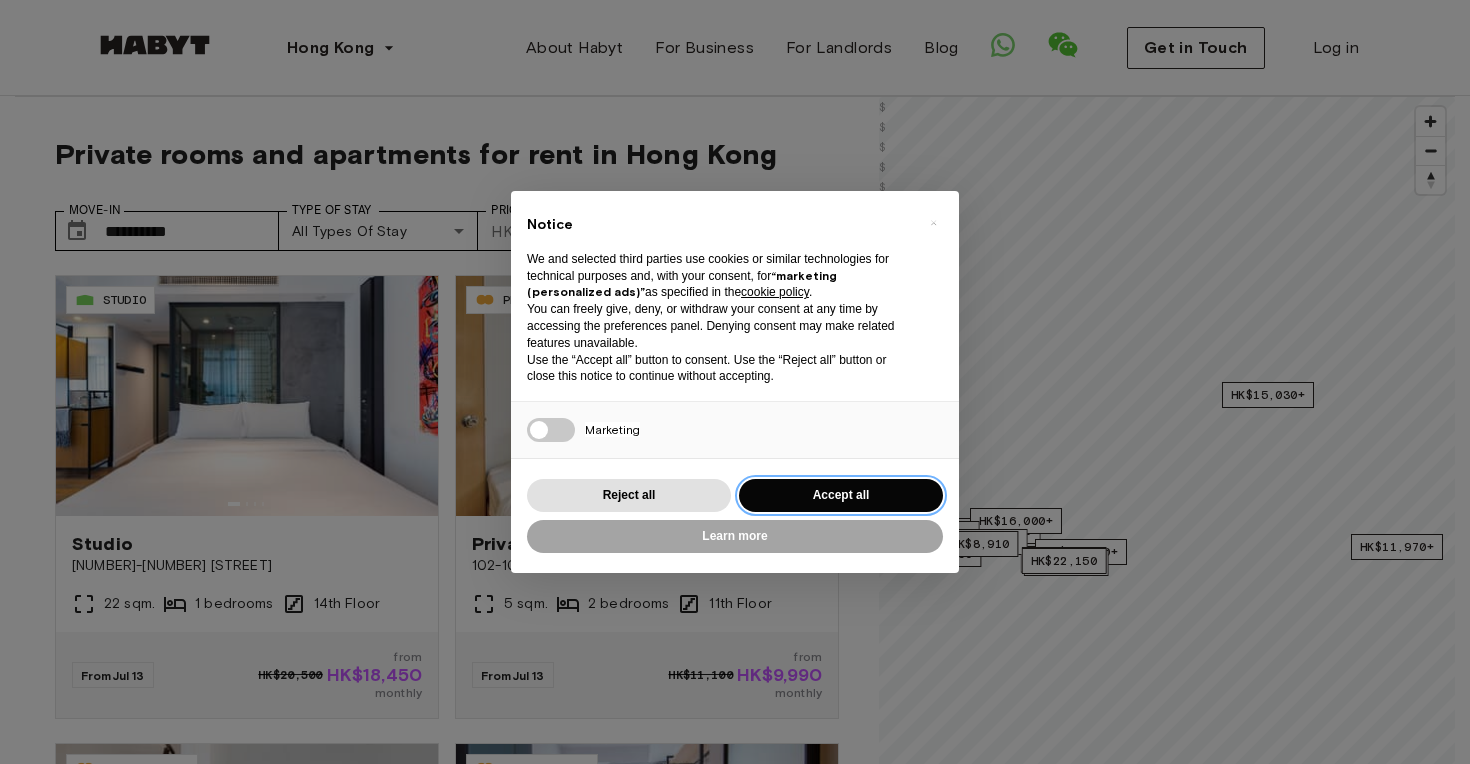 click on "Accept all" at bounding box center [841, 495] 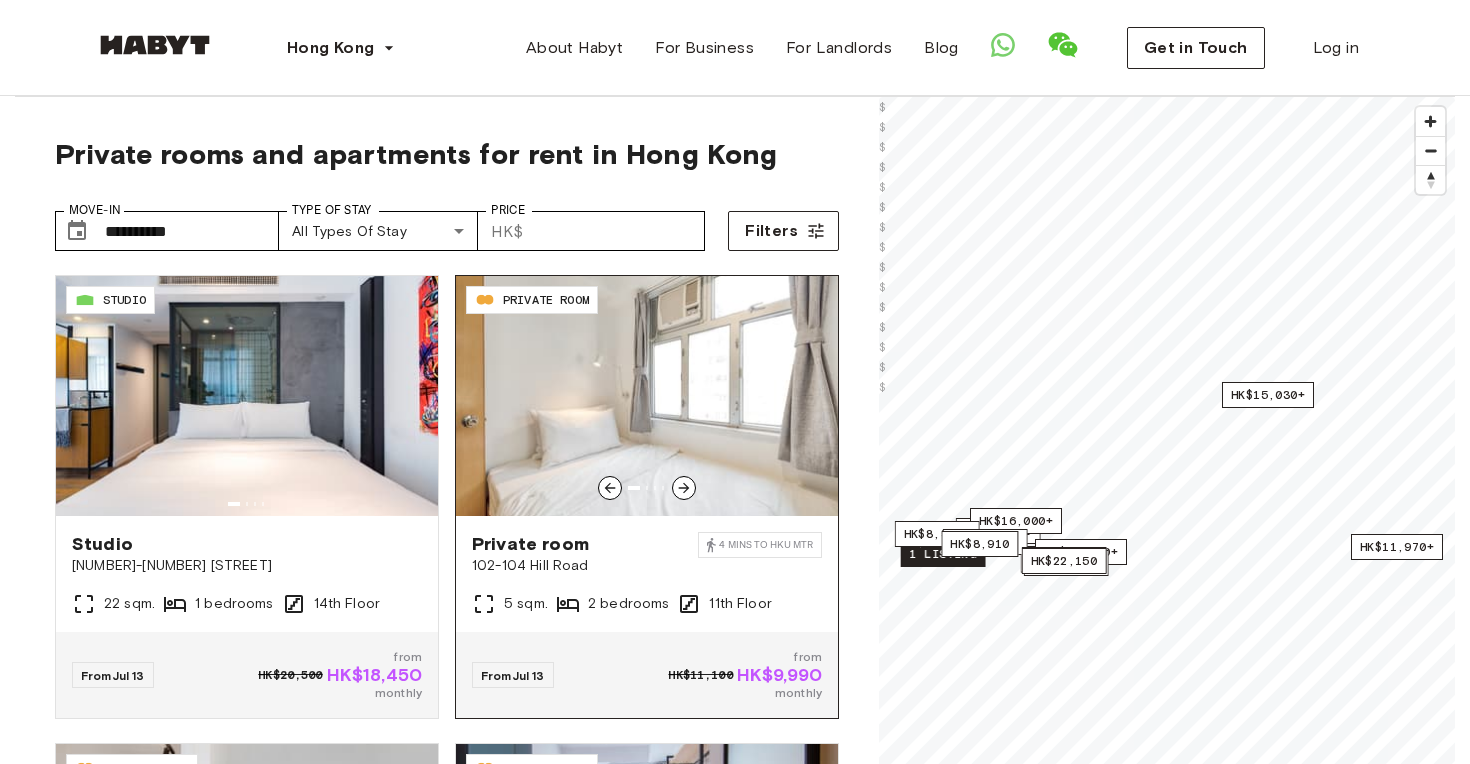 click at bounding box center (647, 396) 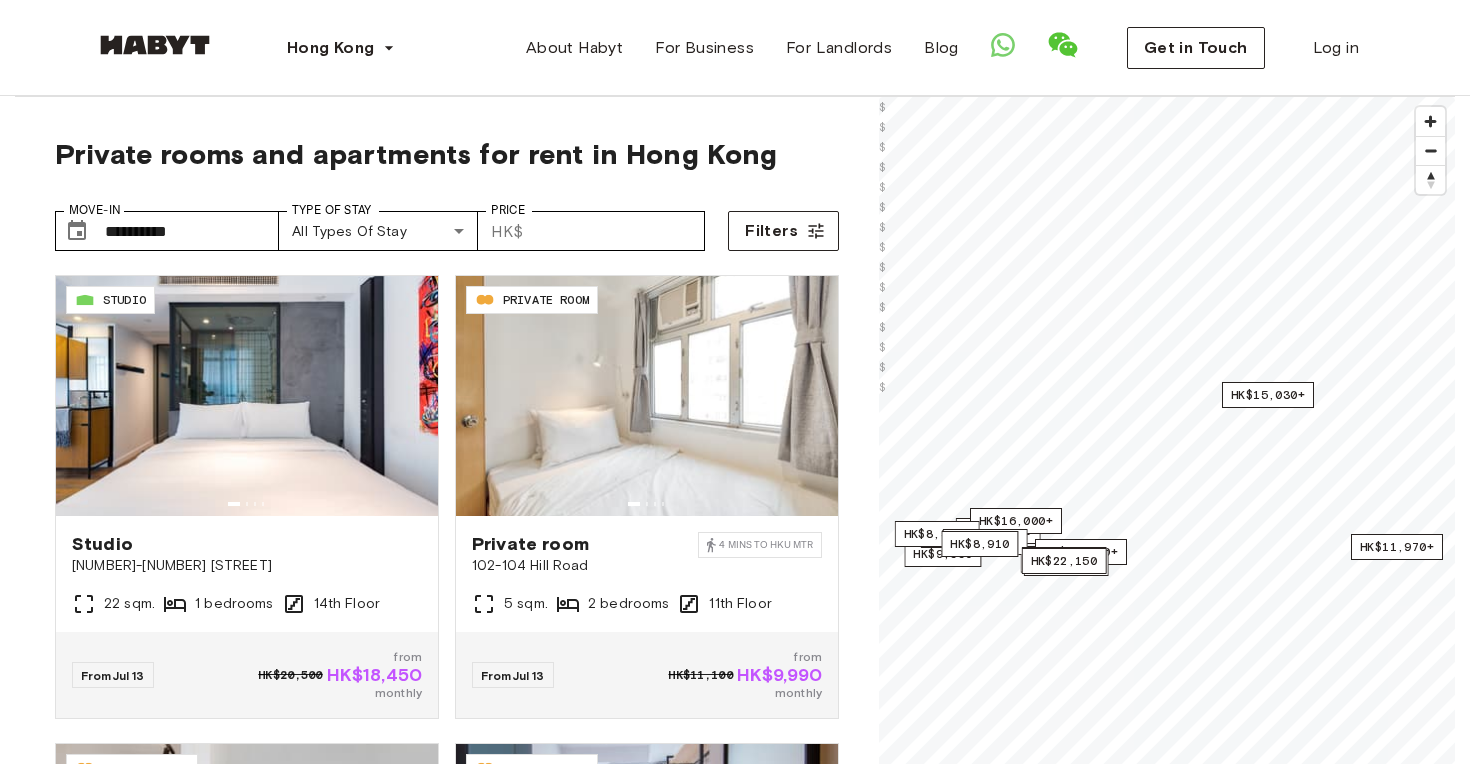 click on "**********" at bounding box center [735, 1928] 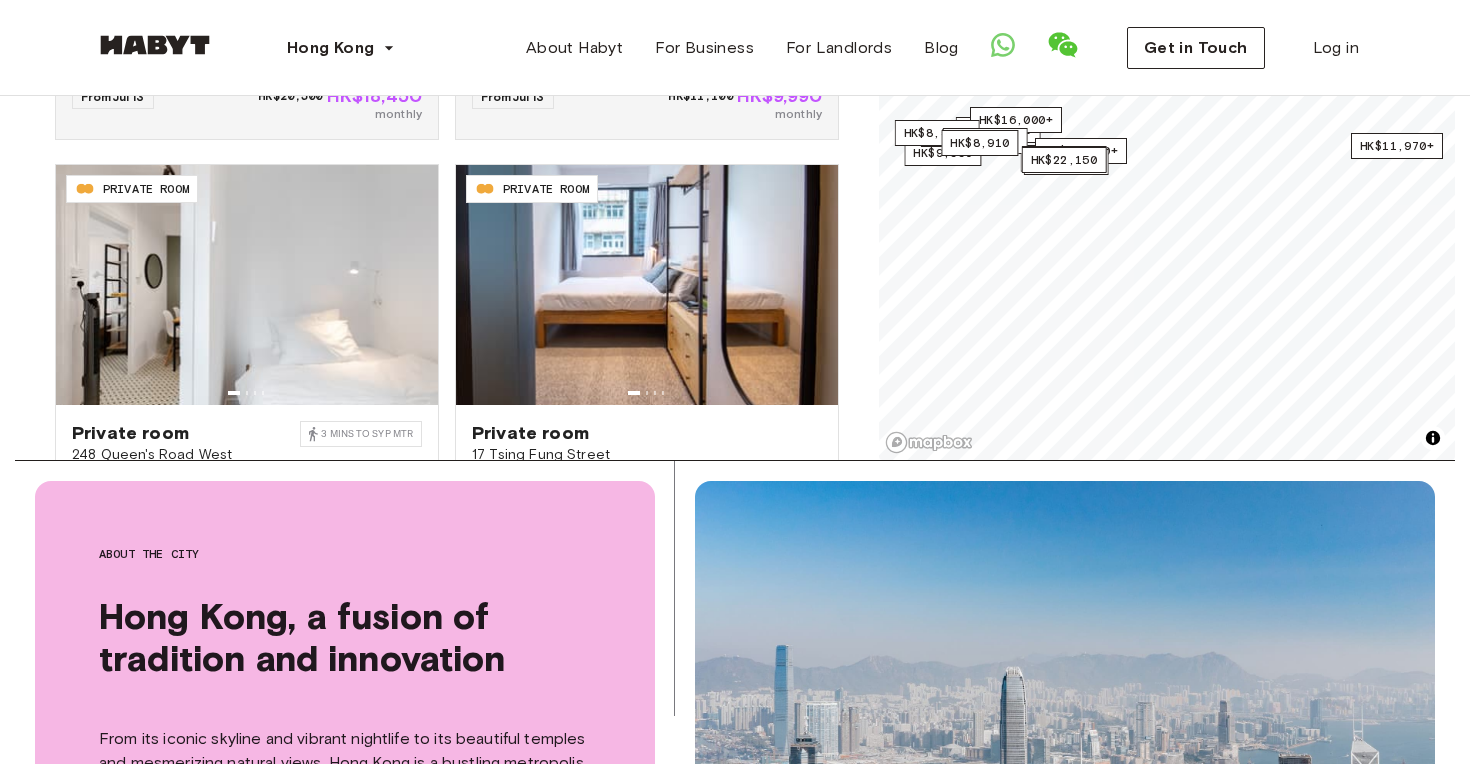 scroll, scrollTop: 0, scrollLeft: 0, axis: both 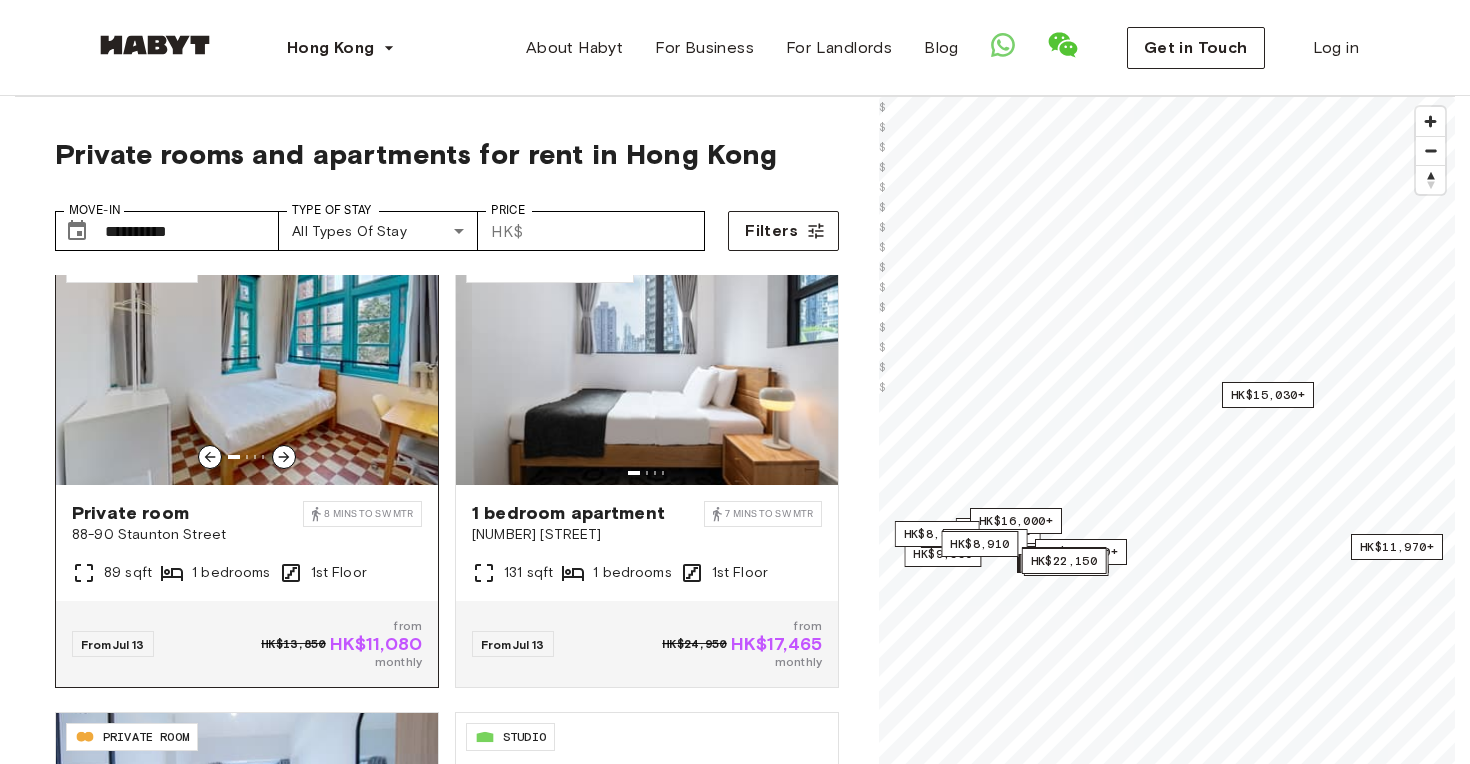 click at bounding box center [247, 365] 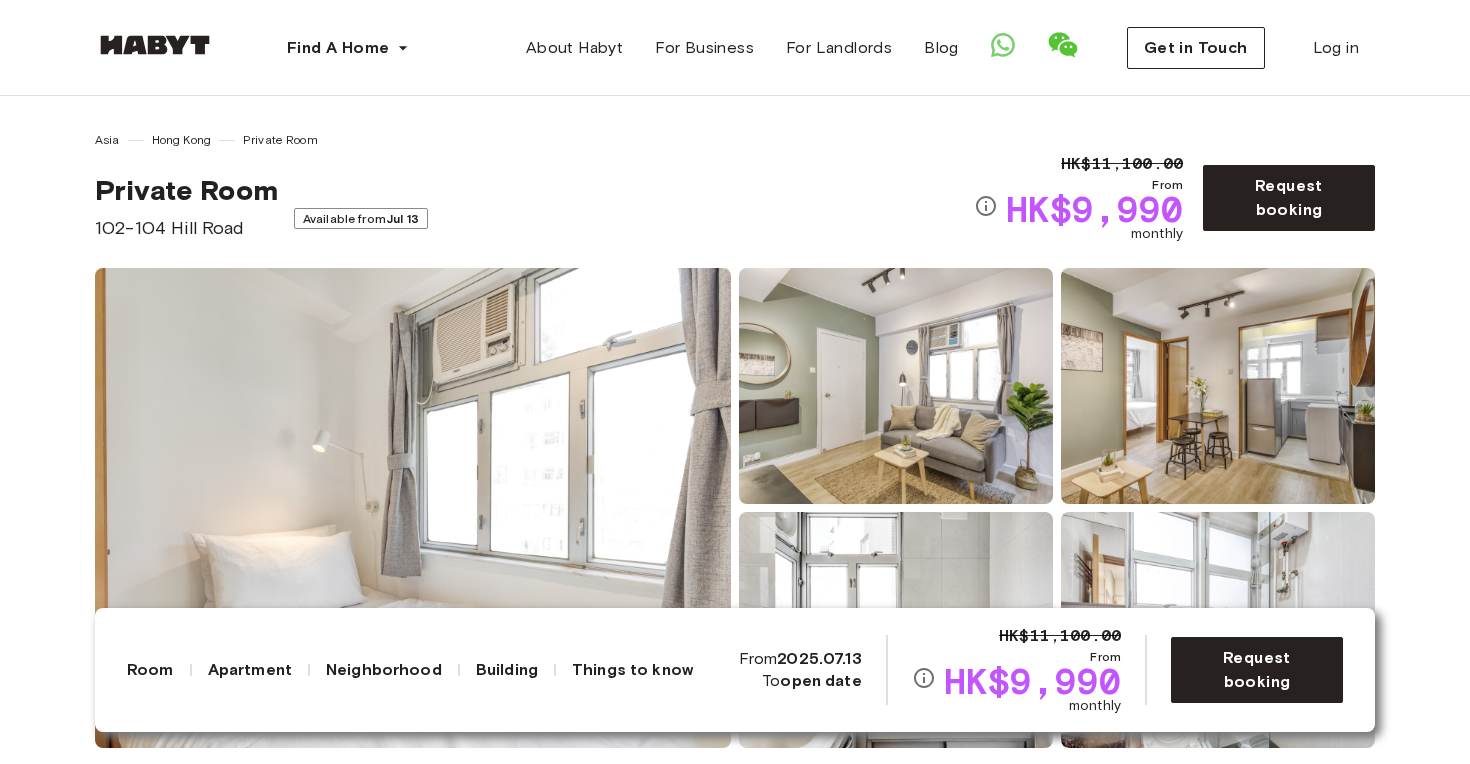 scroll, scrollTop: 0, scrollLeft: 0, axis: both 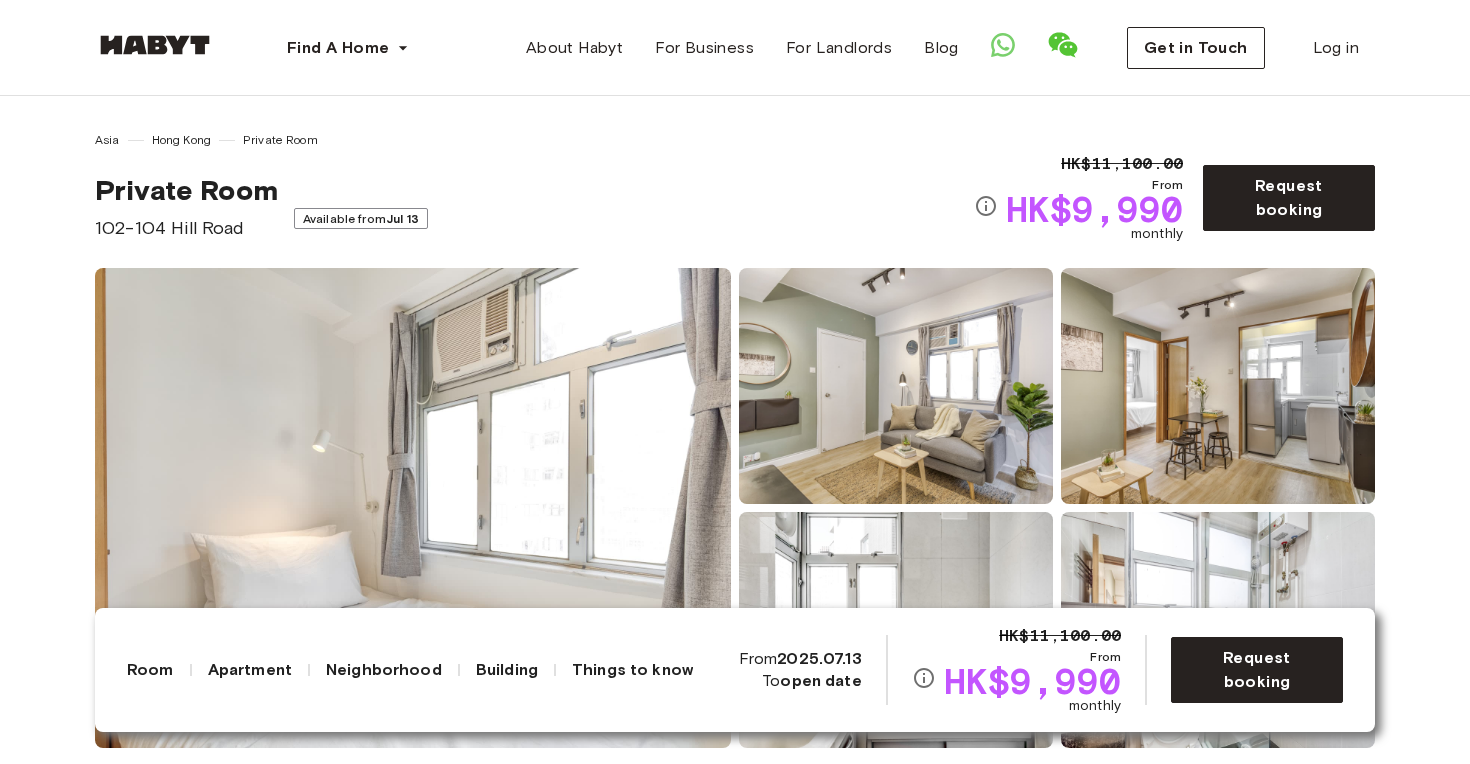 click at bounding box center (413, 508) 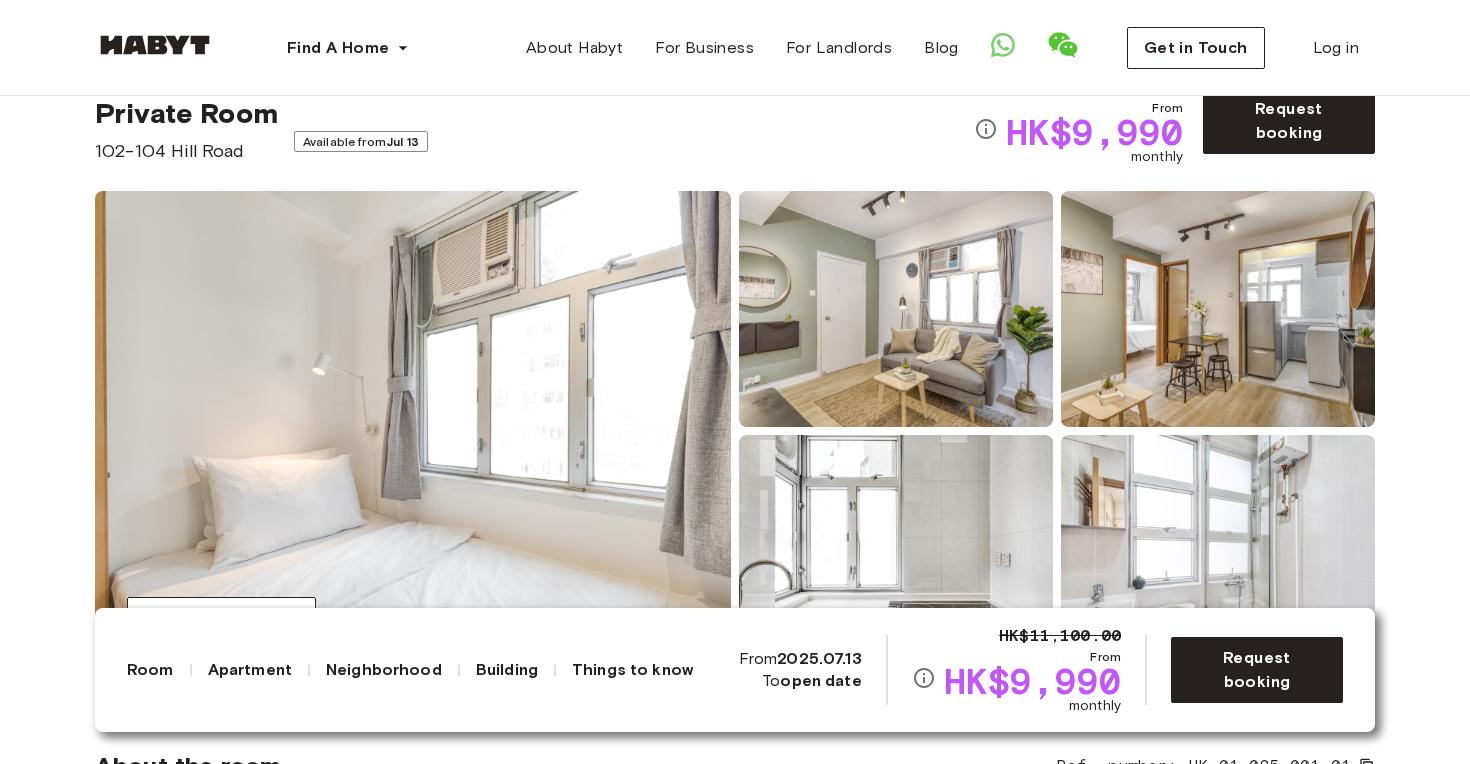 scroll, scrollTop: 76, scrollLeft: 0, axis: vertical 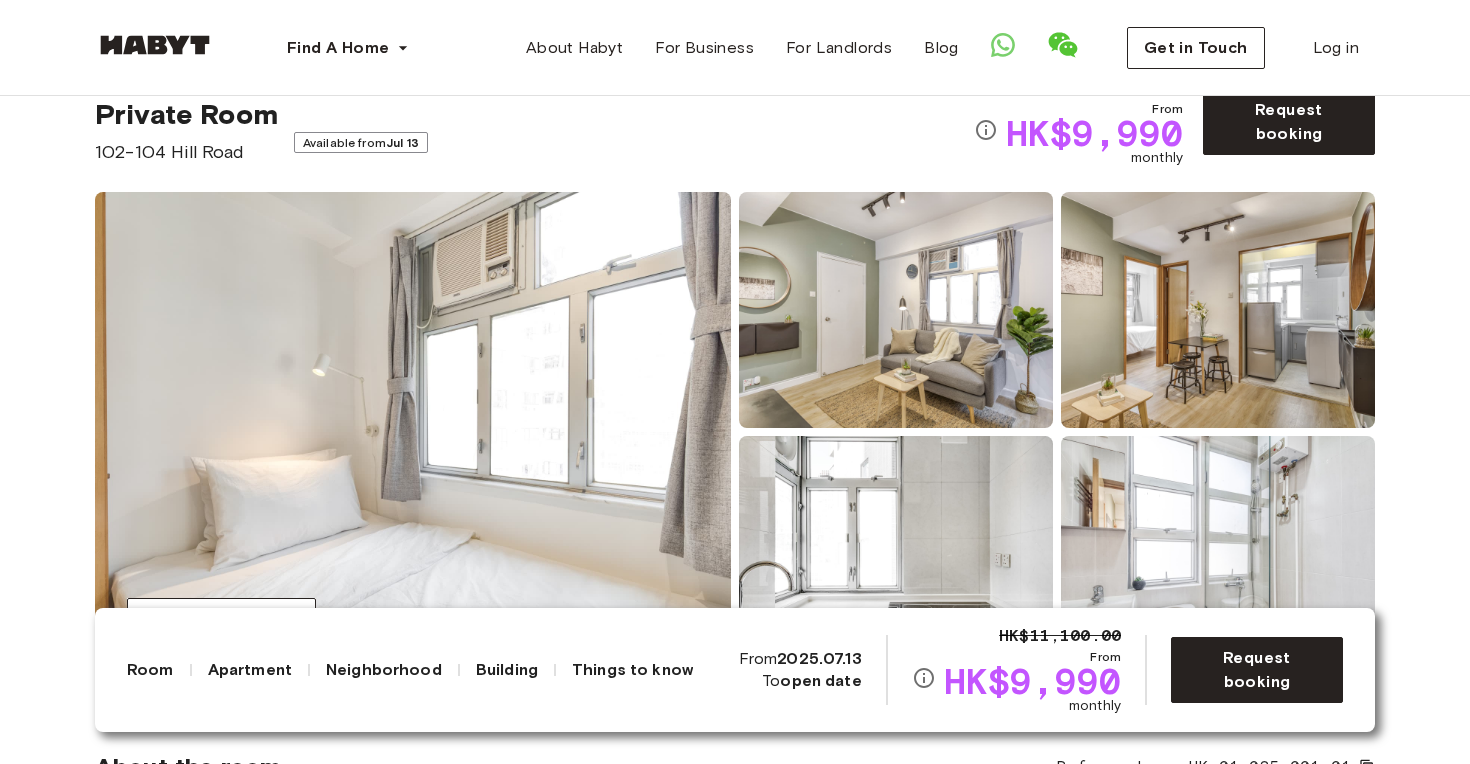 click at bounding box center [896, 310] 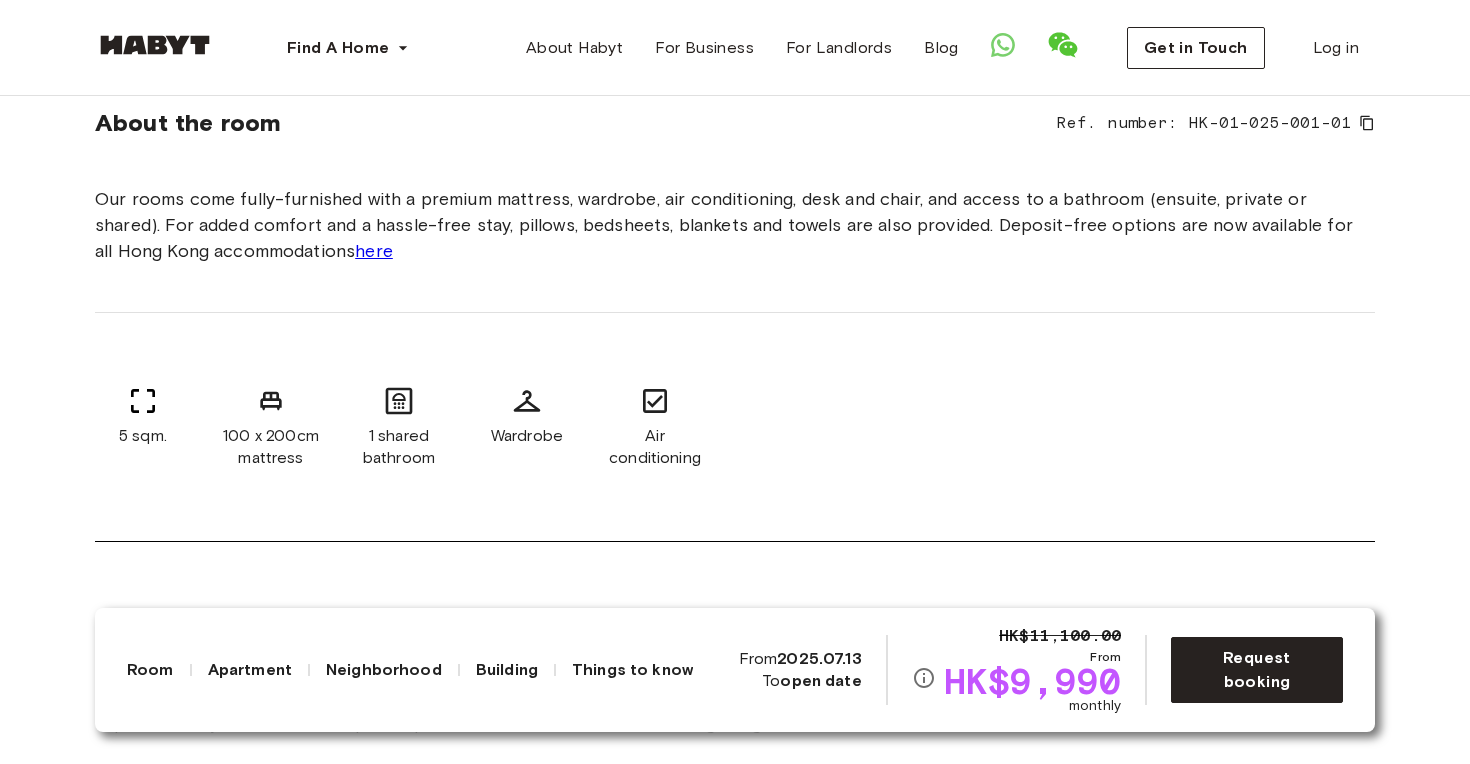 scroll, scrollTop: 722, scrollLeft: 0, axis: vertical 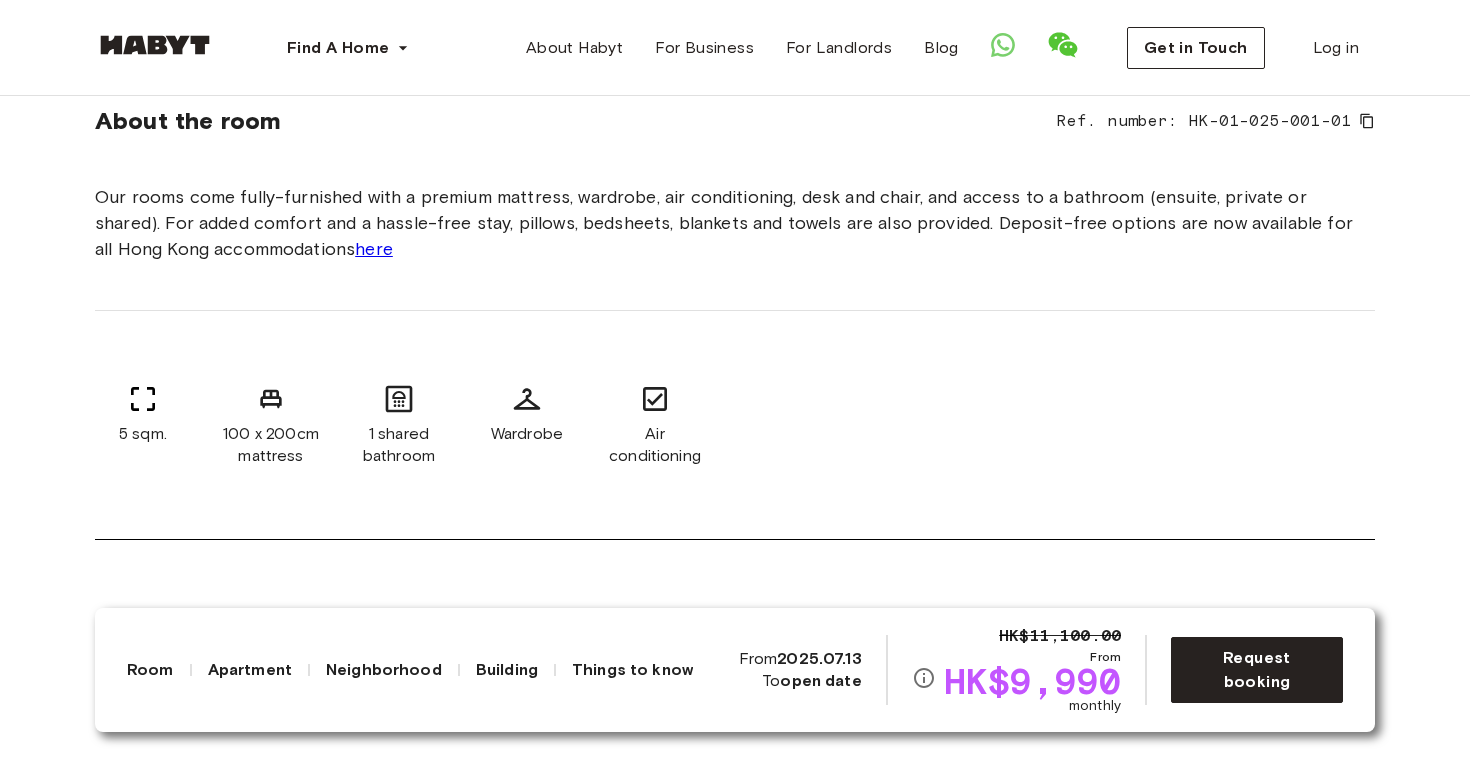 drag, startPoint x: 402, startPoint y: 410, endPoint x: 441, endPoint y: 467, distance: 69.065186 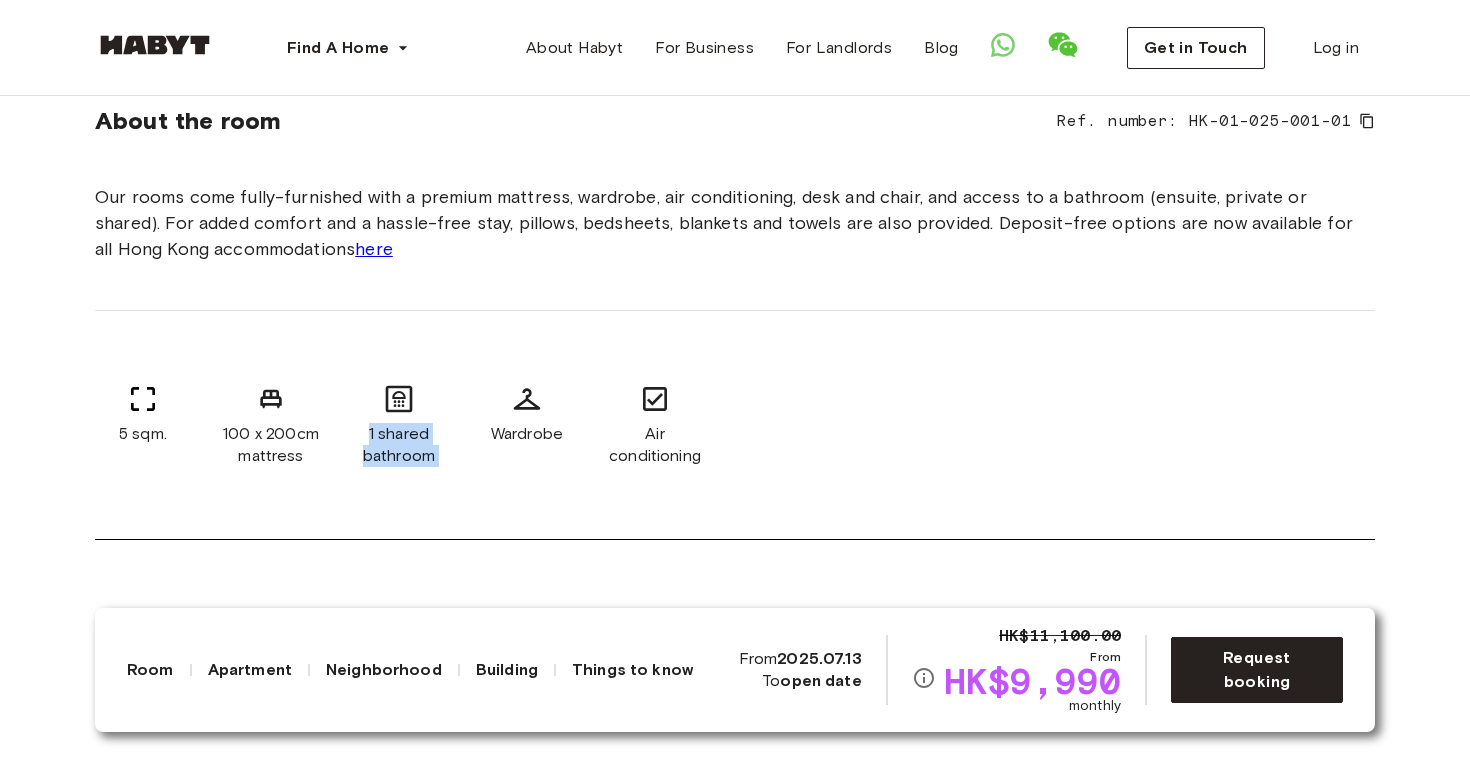 drag, startPoint x: 441, startPoint y: 467, endPoint x: 361, endPoint y: 402, distance: 103.077644 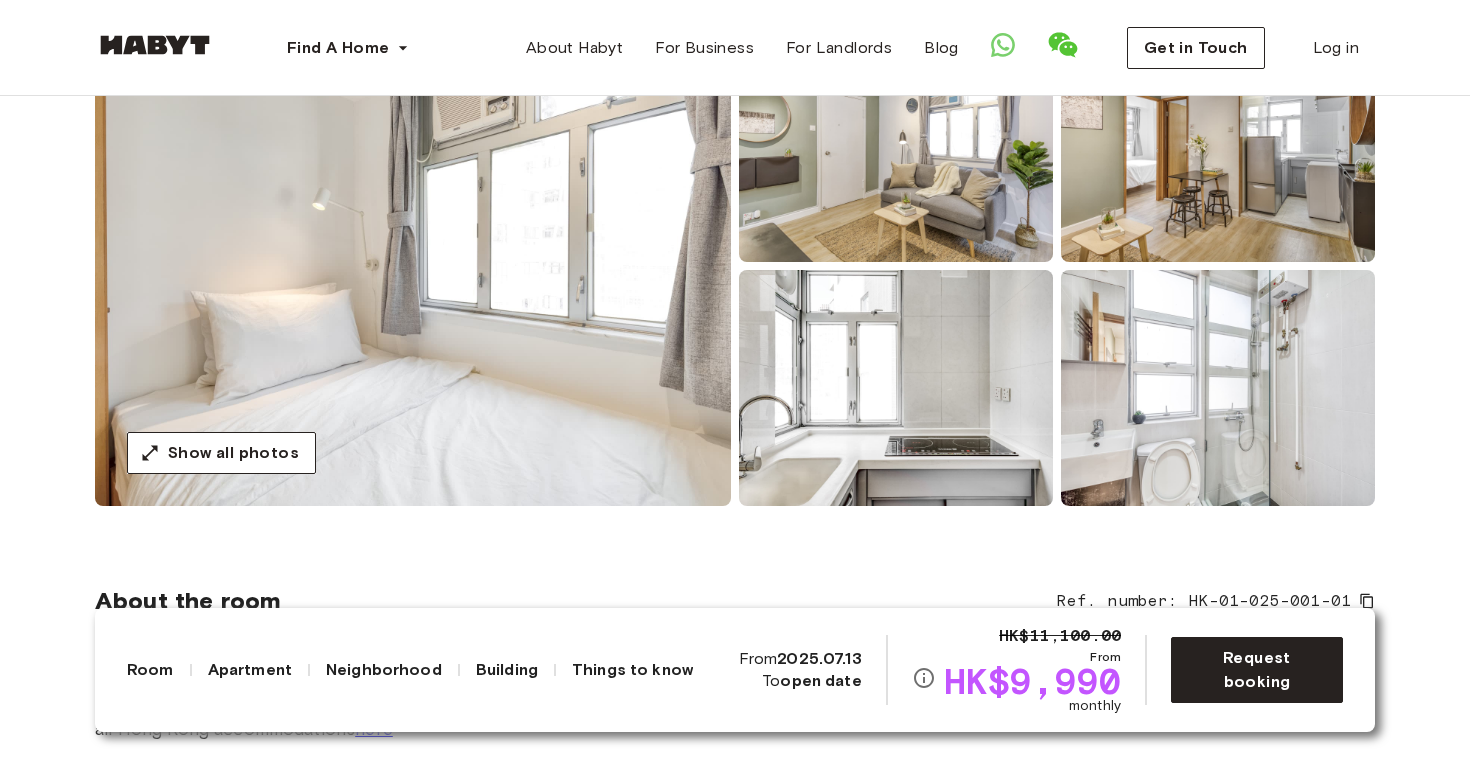 scroll, scrollTop: 0, scrollLeft: 0, axis: both 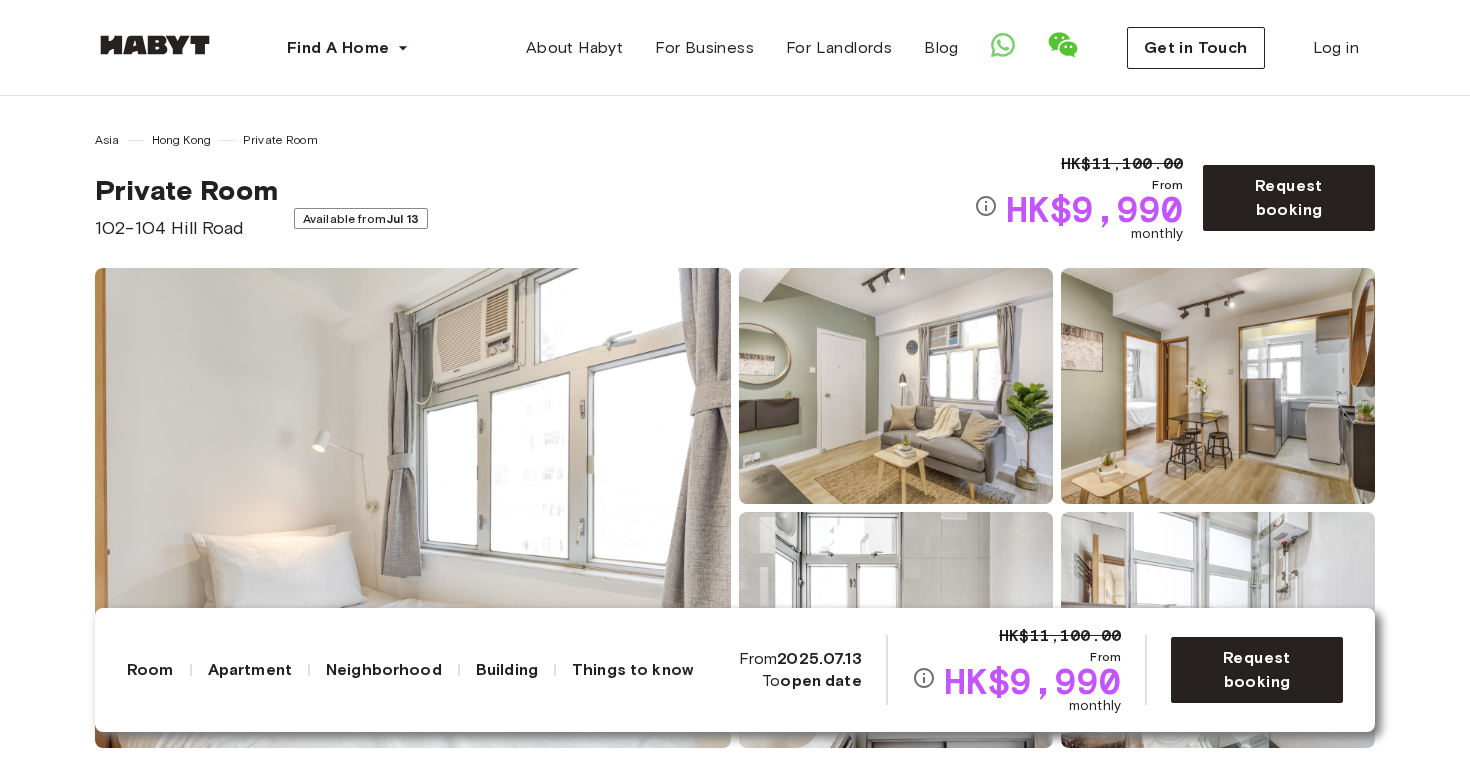 click at bounding box center (413, 508) 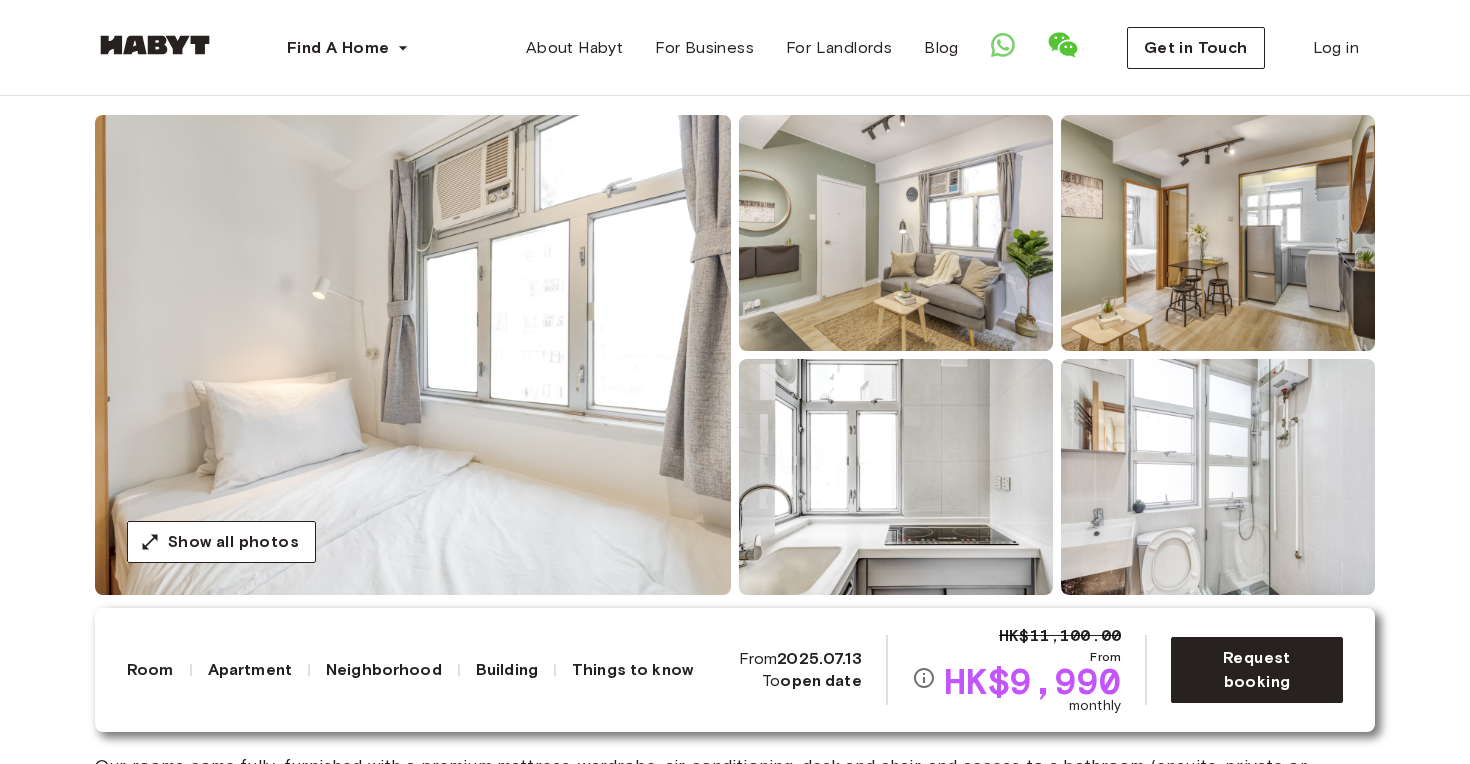 scroll, scrollTop: 163, scrollLeft: 0, axis: vertical 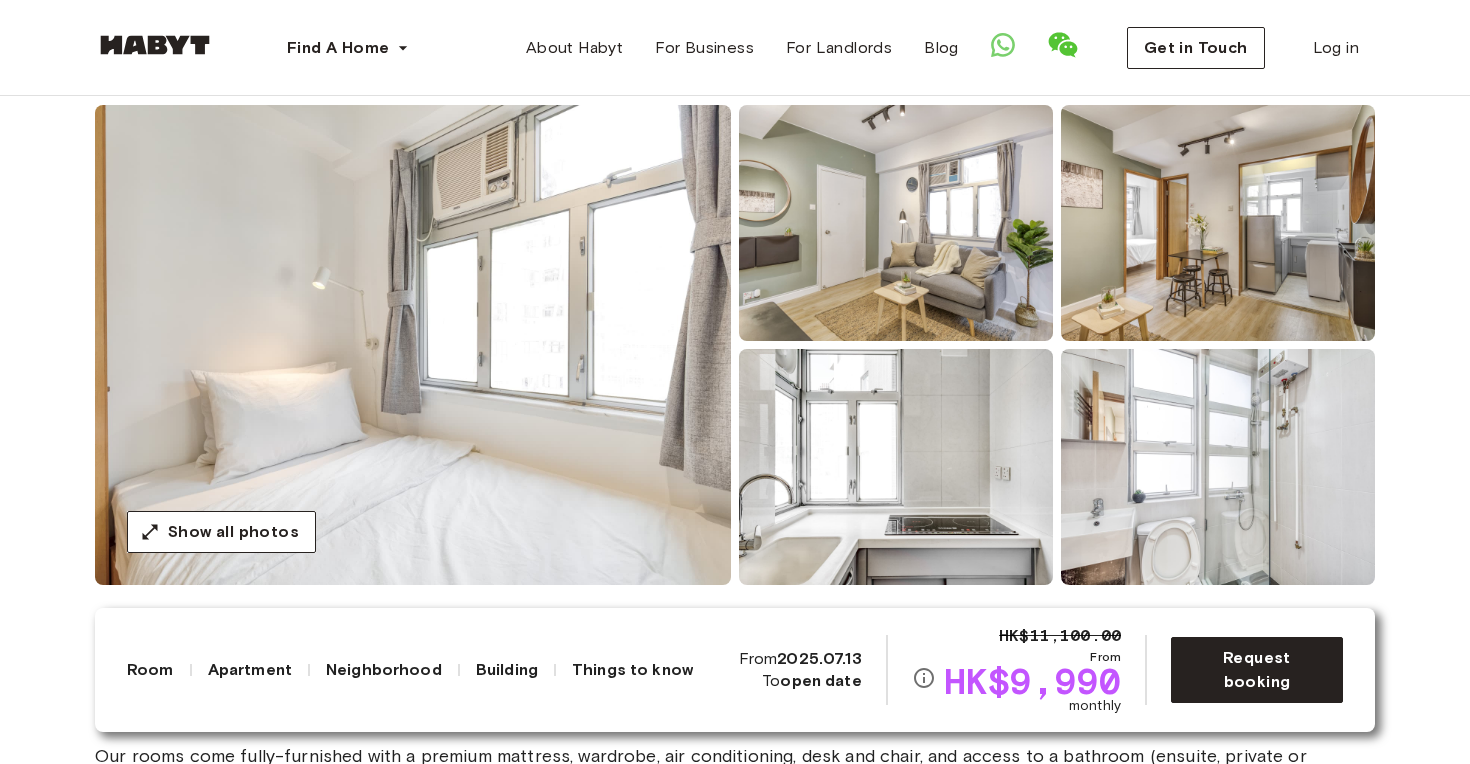 click at bounding box center [896, 223] 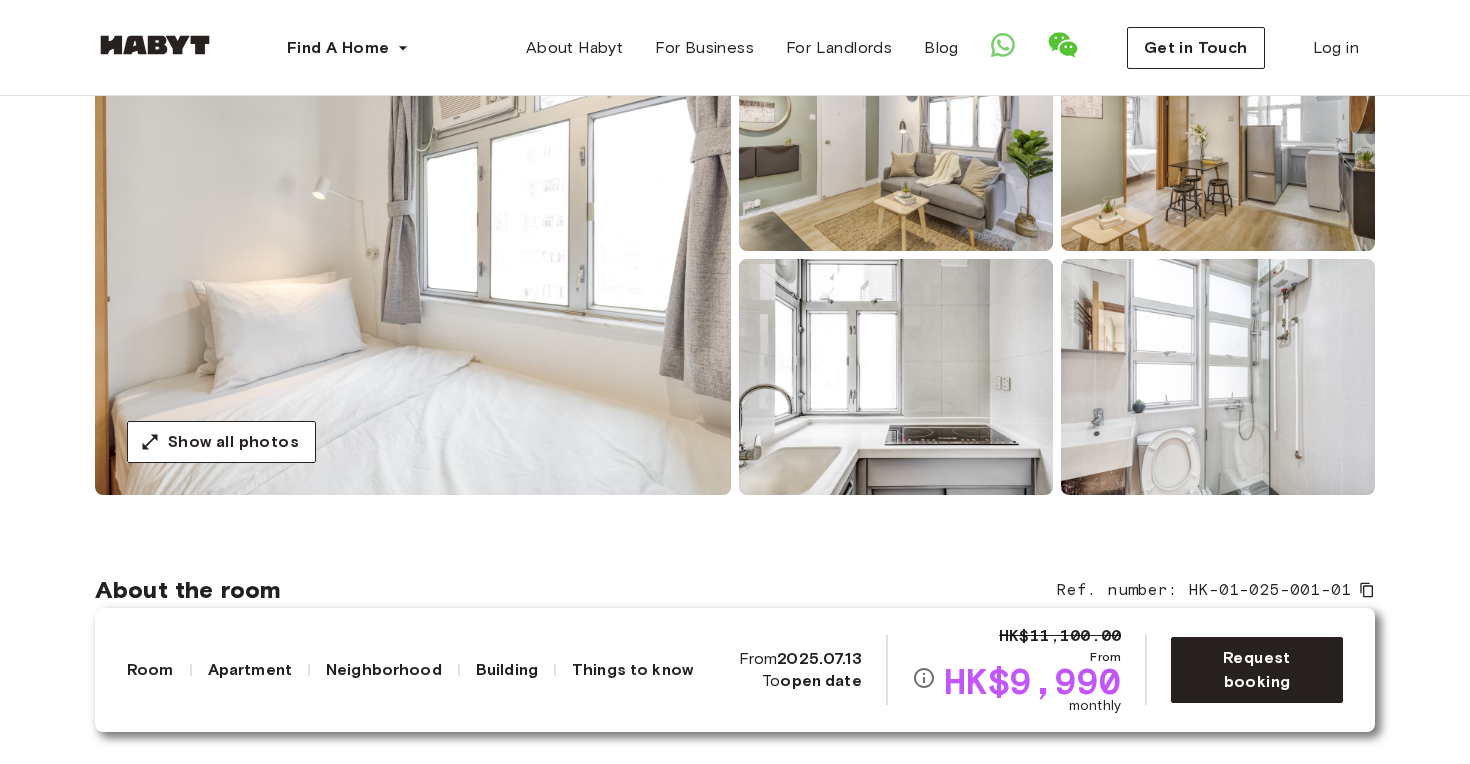 scroll, scrollTop: 254, scrollLeft: 0, axis: vertical 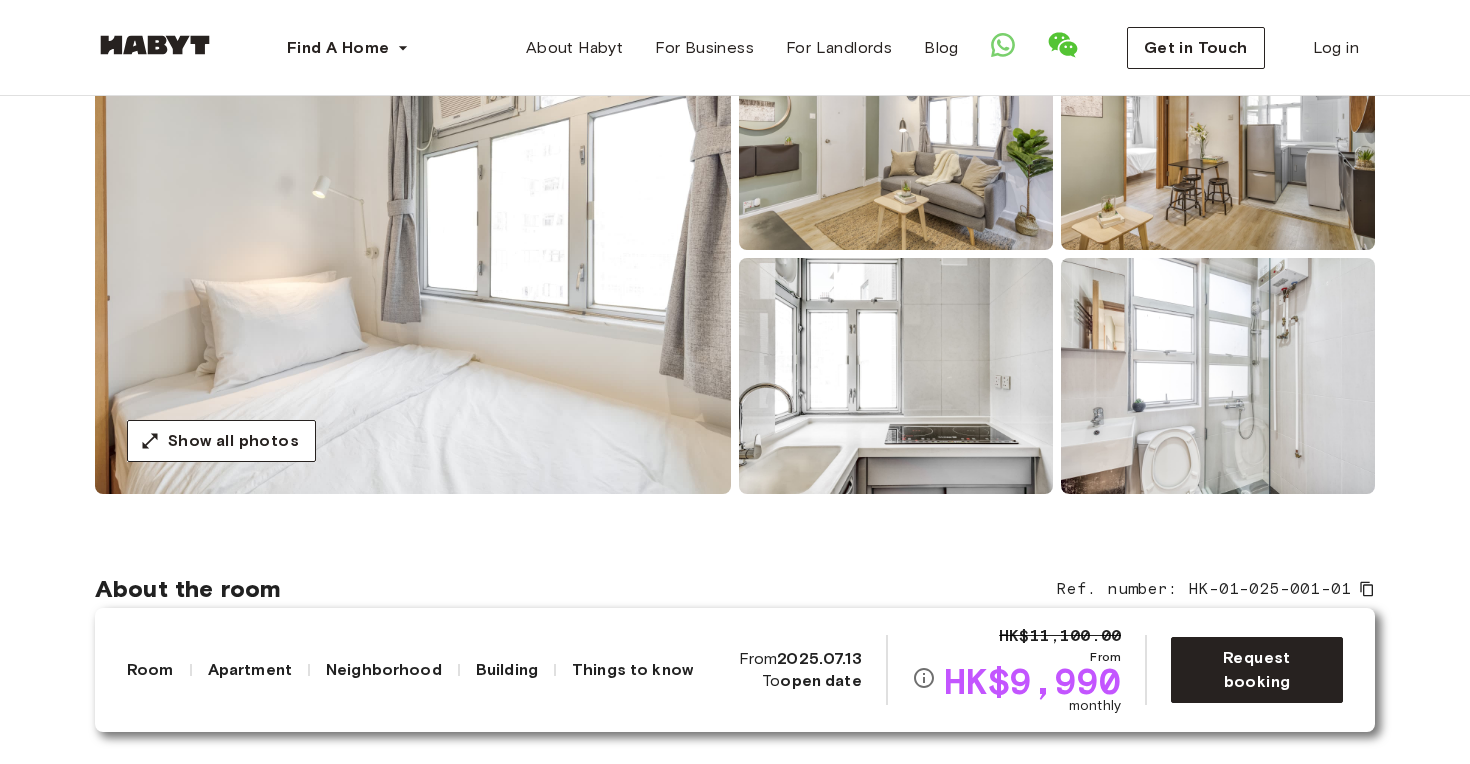 click at bounding box center [896, 376] 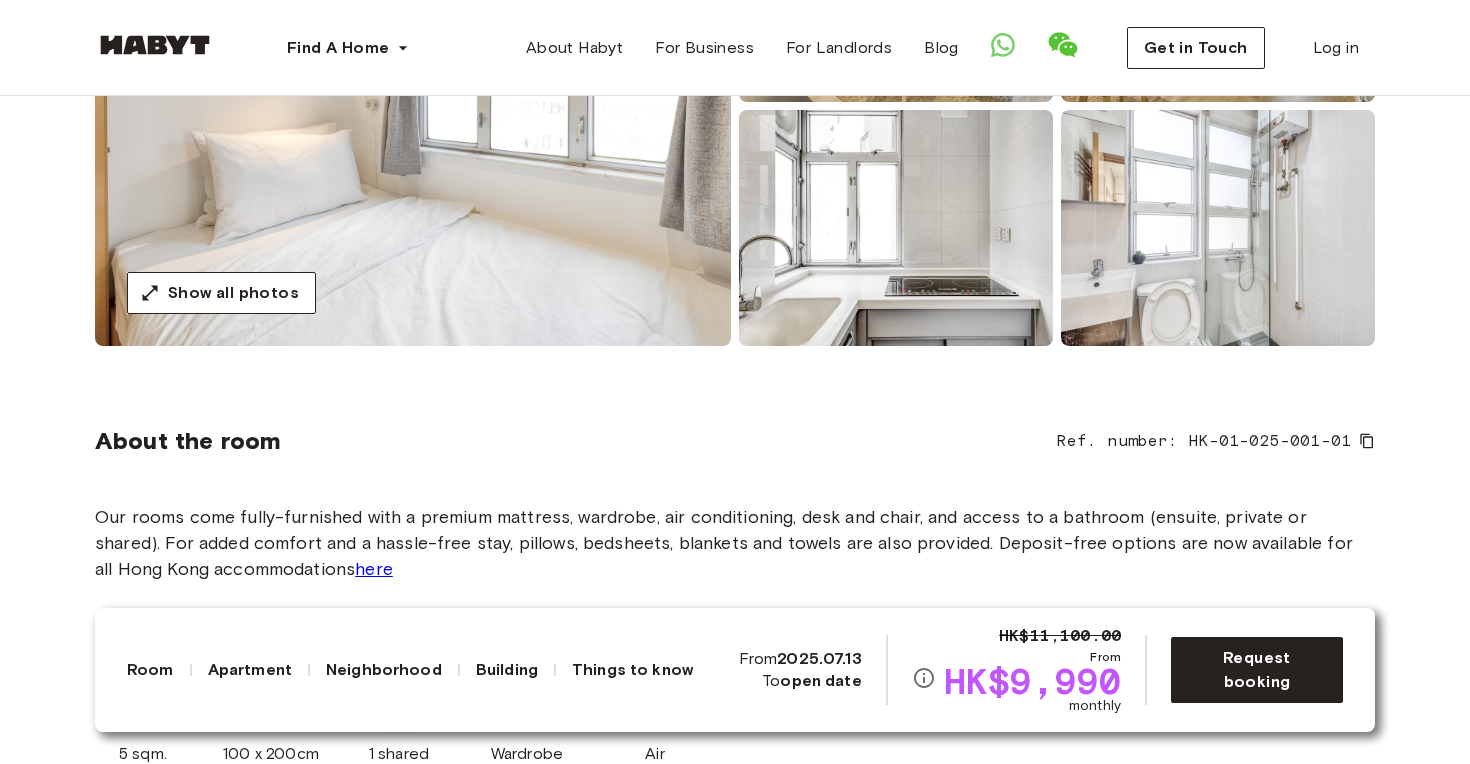 click at bounding box center (413, 106) 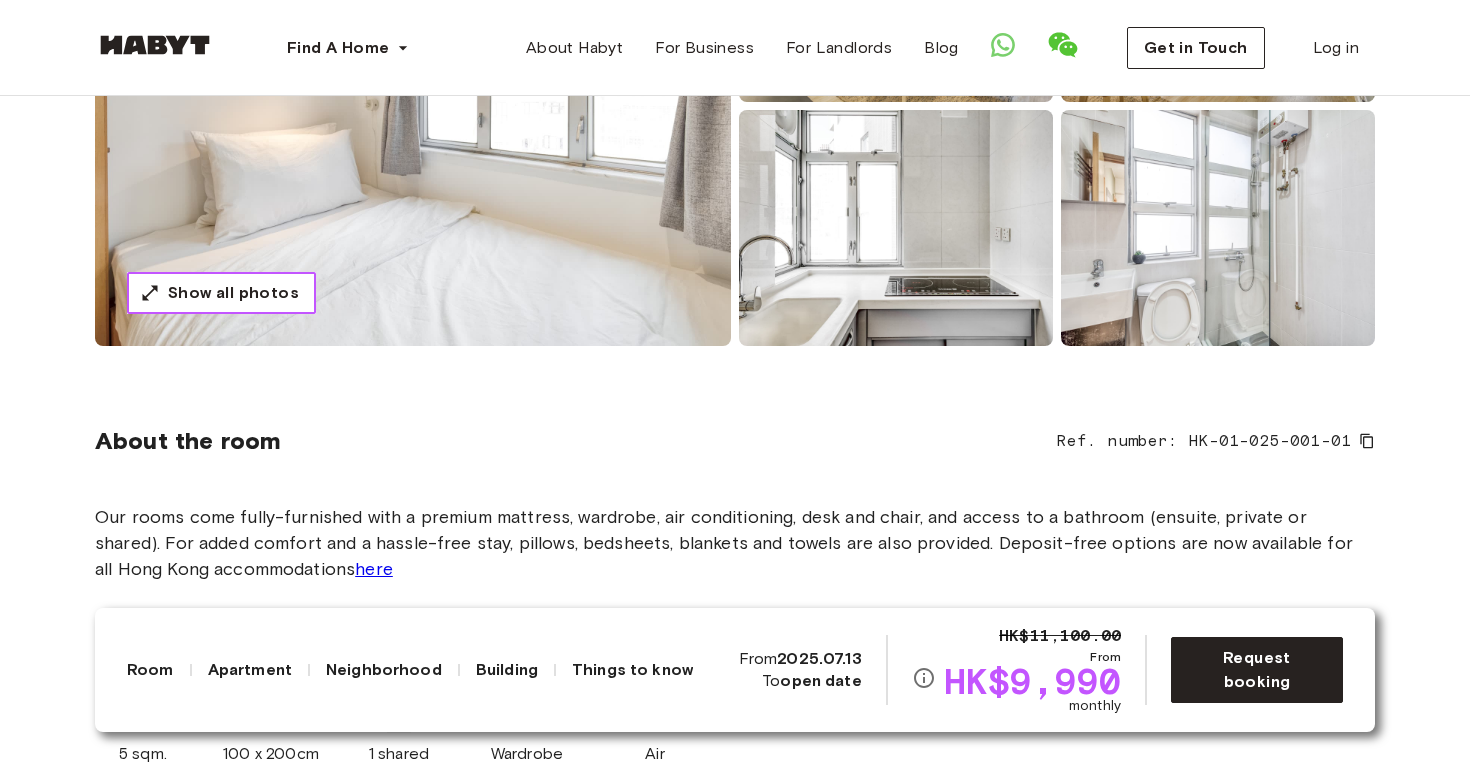 click on "Show all photos" at bounding box center (233, 293) 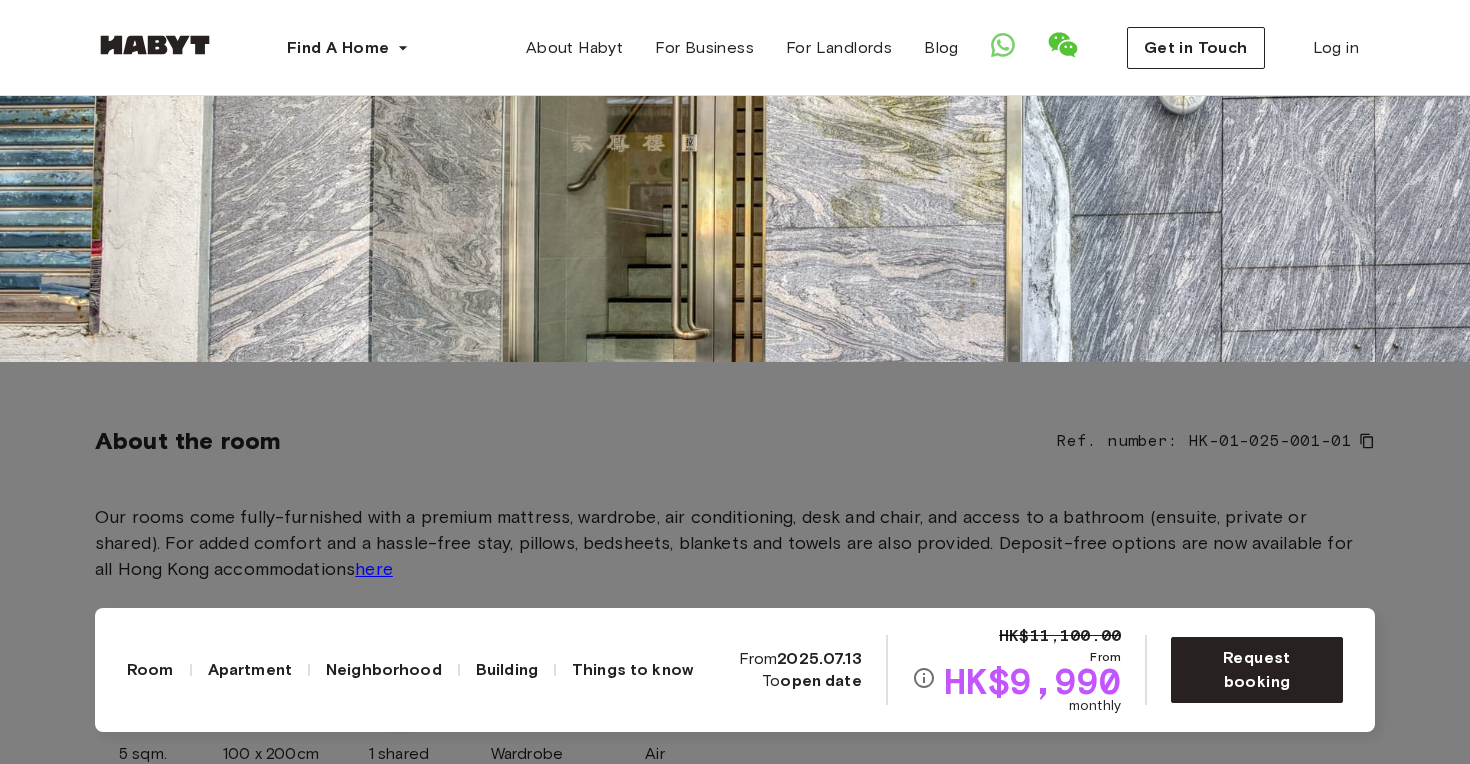 click at bounding box center [735, -20] 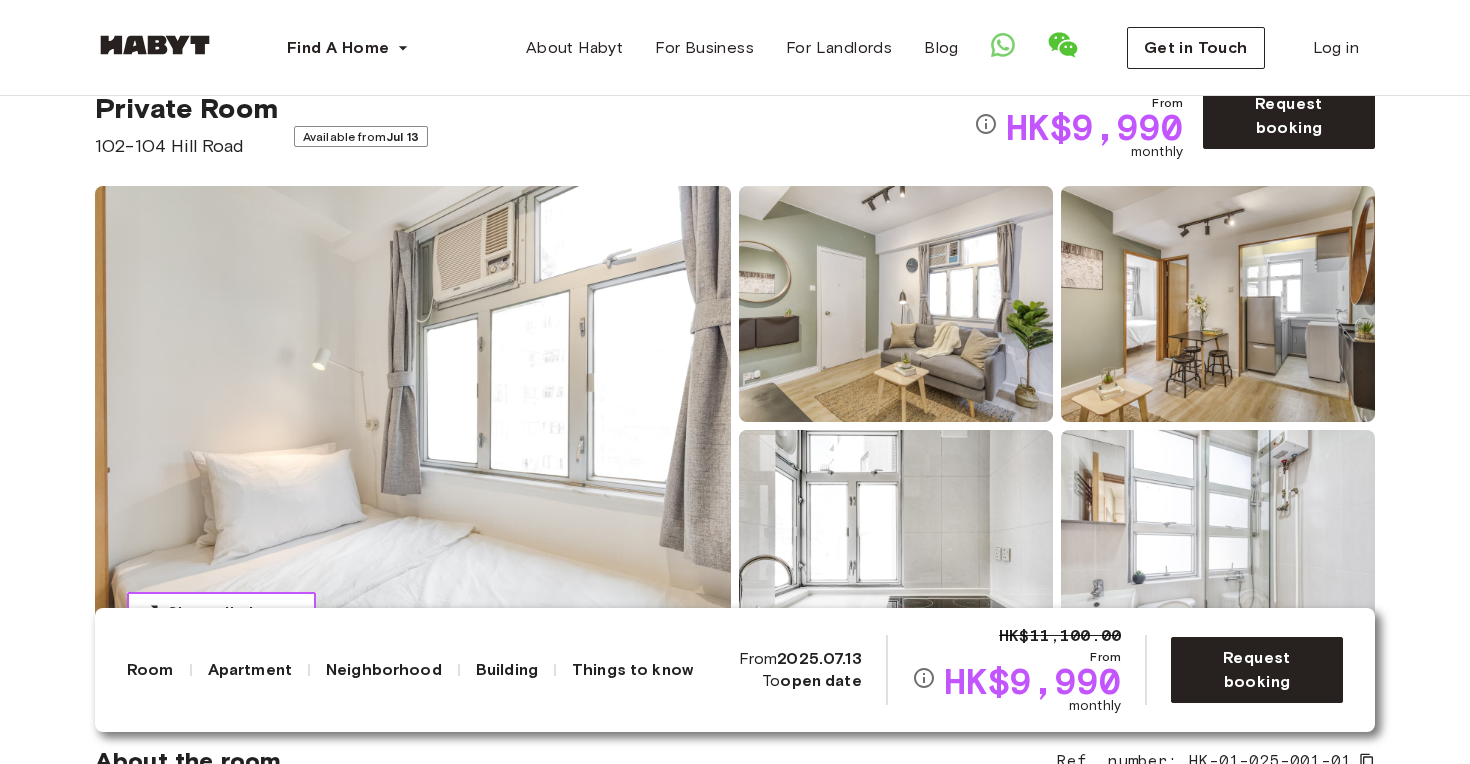 scroll, scrollTop: 0, scrollLeft: 0, axis: both 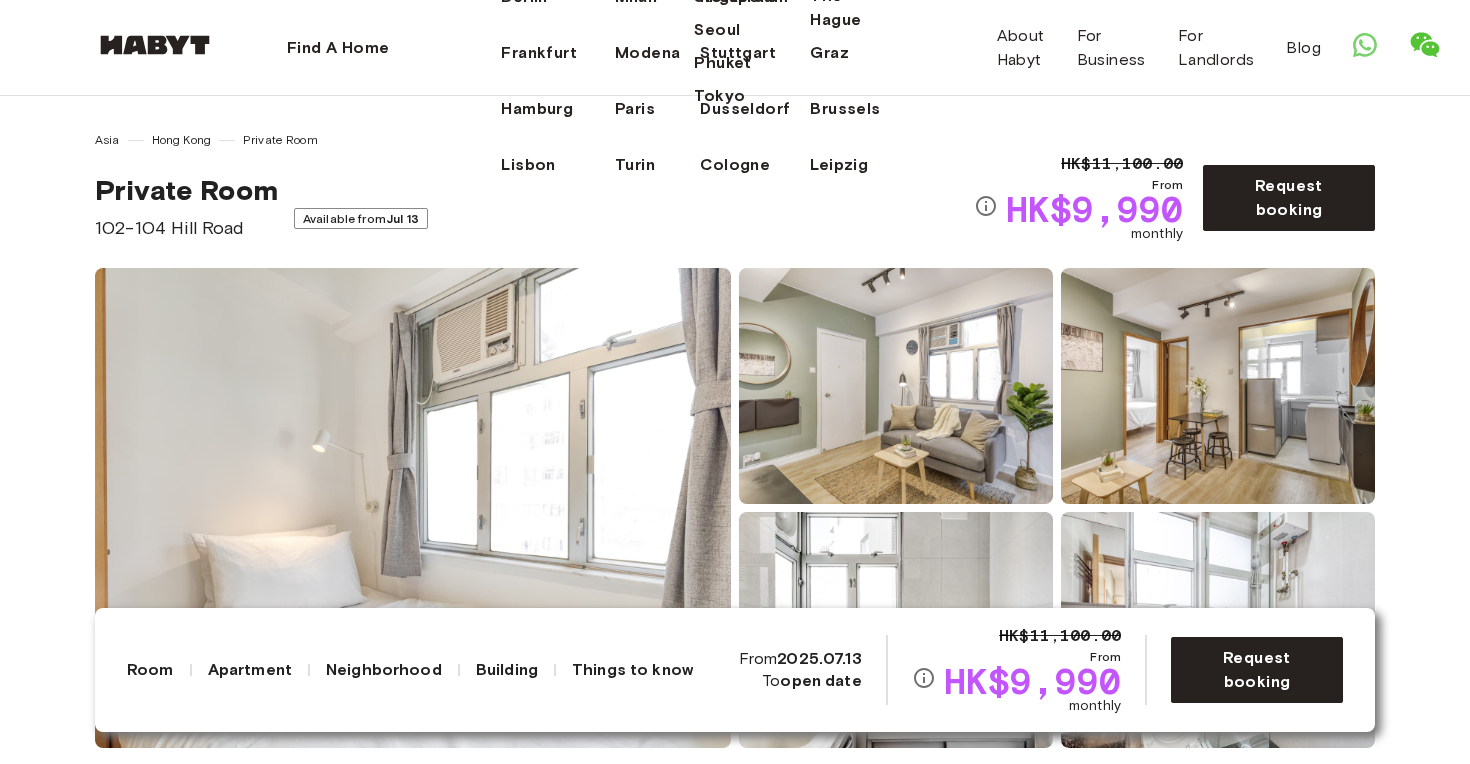 click on "Hong Kong" at bounding box center (719, -48) 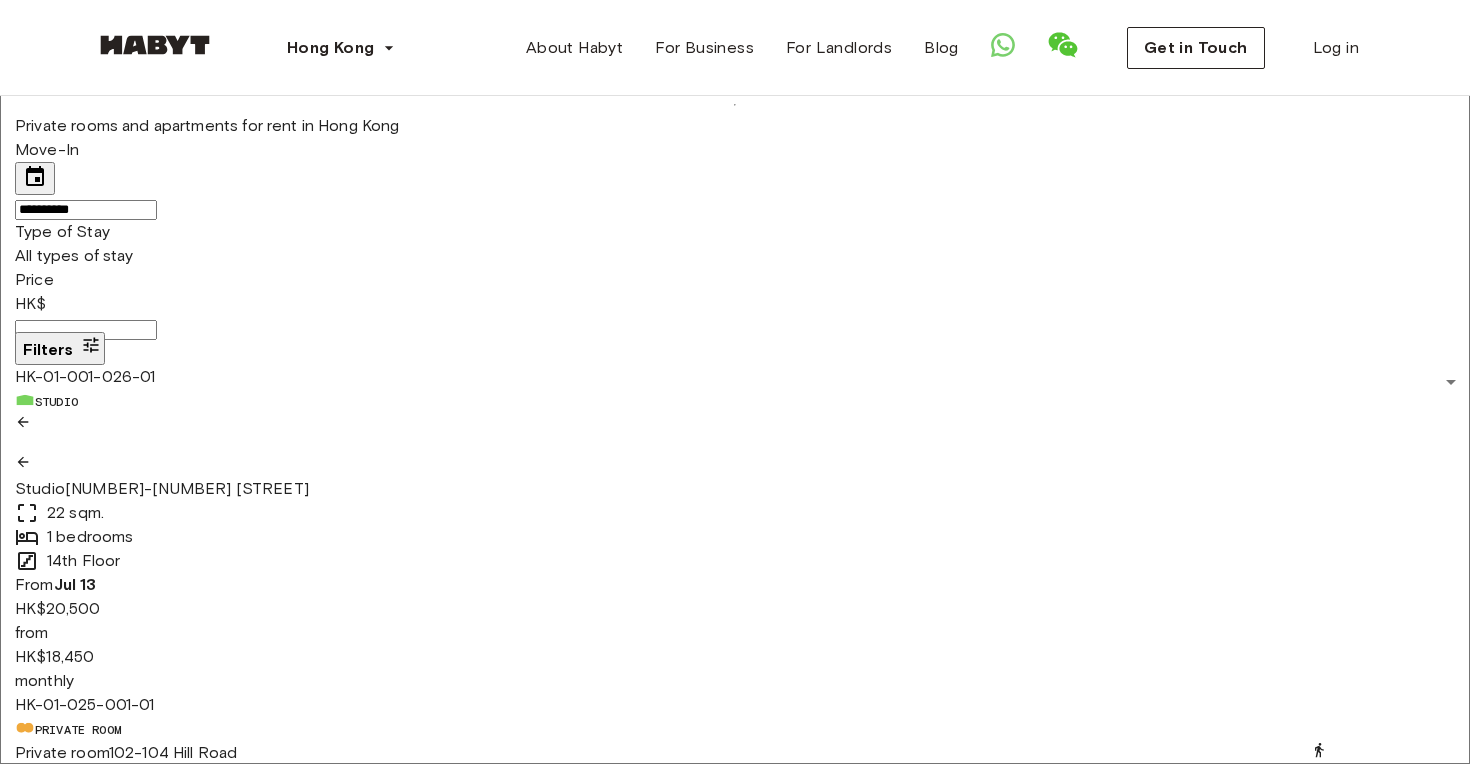 scroll, scrollTop: 250, scrollLeft: 0, axis: vertical 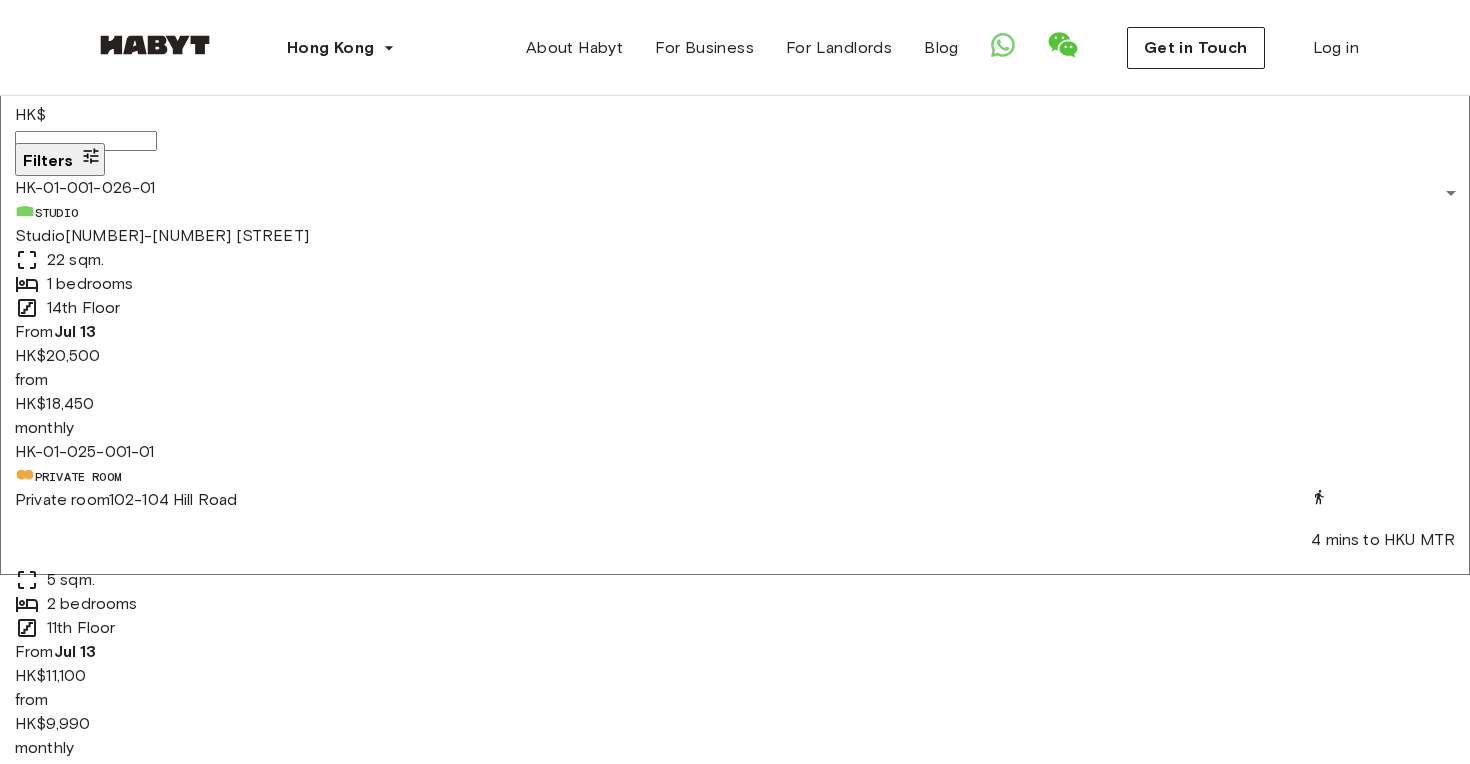 click at bounding box center (735, 1656) 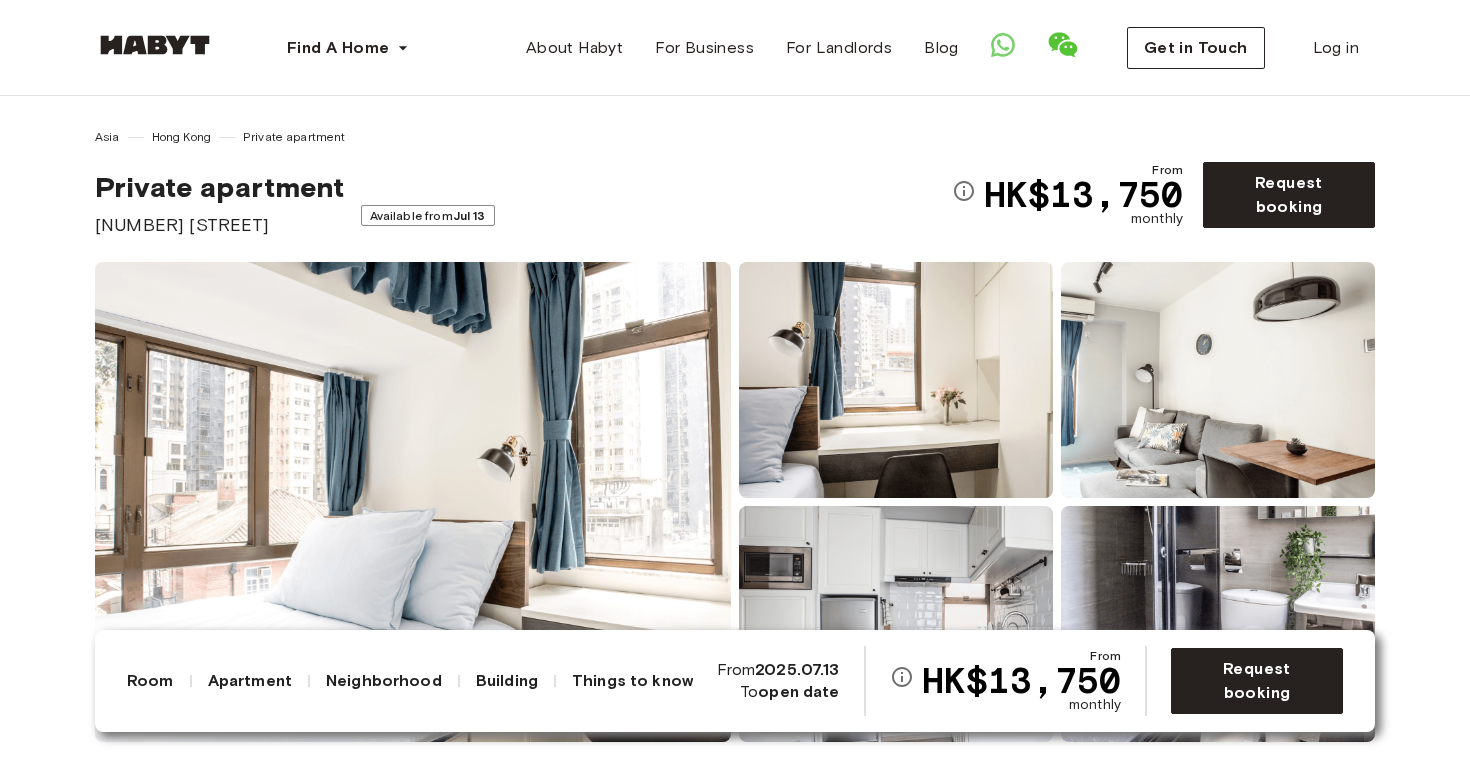 scroll, scrollTop: 0, scrollLeft: 0, axis: both 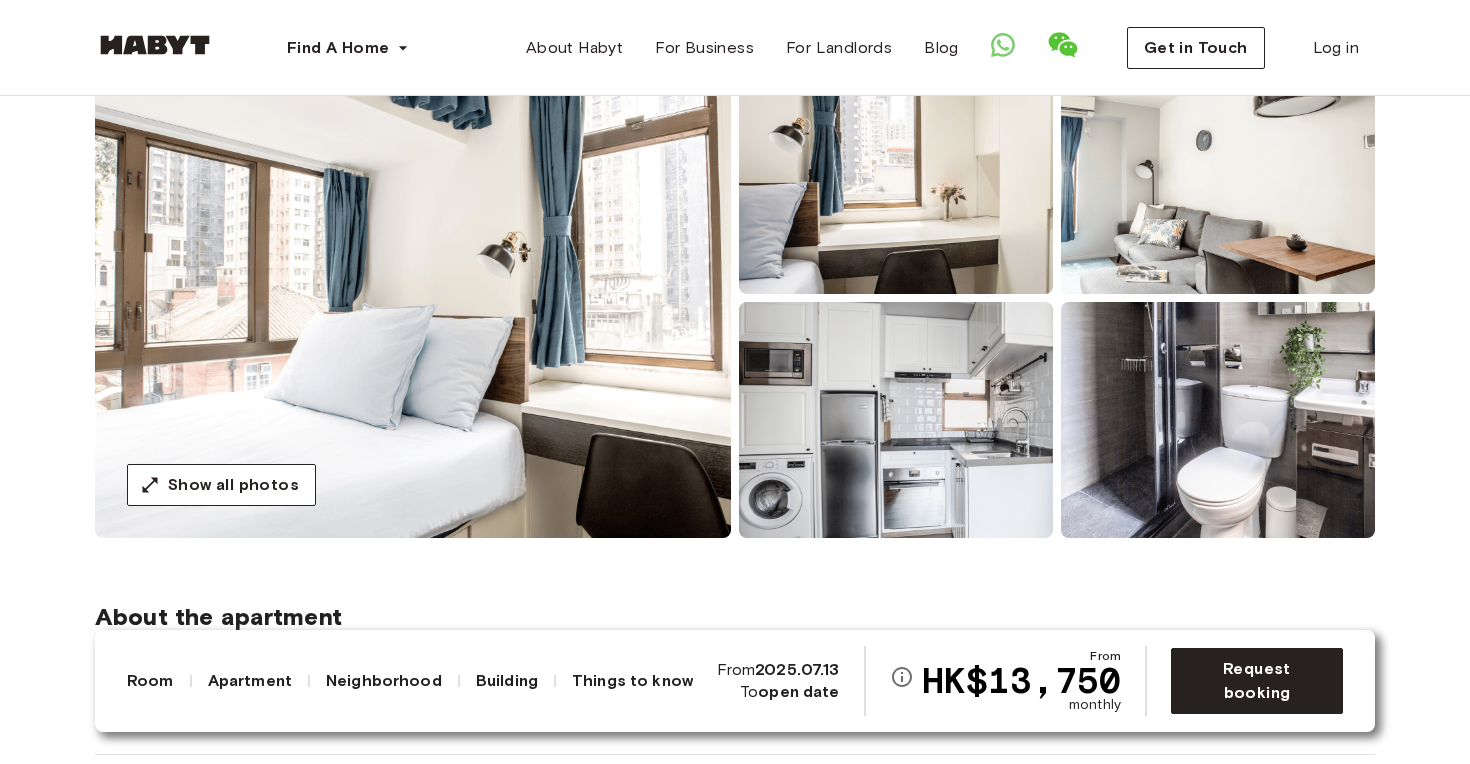 click at bounding box center (413, 298) 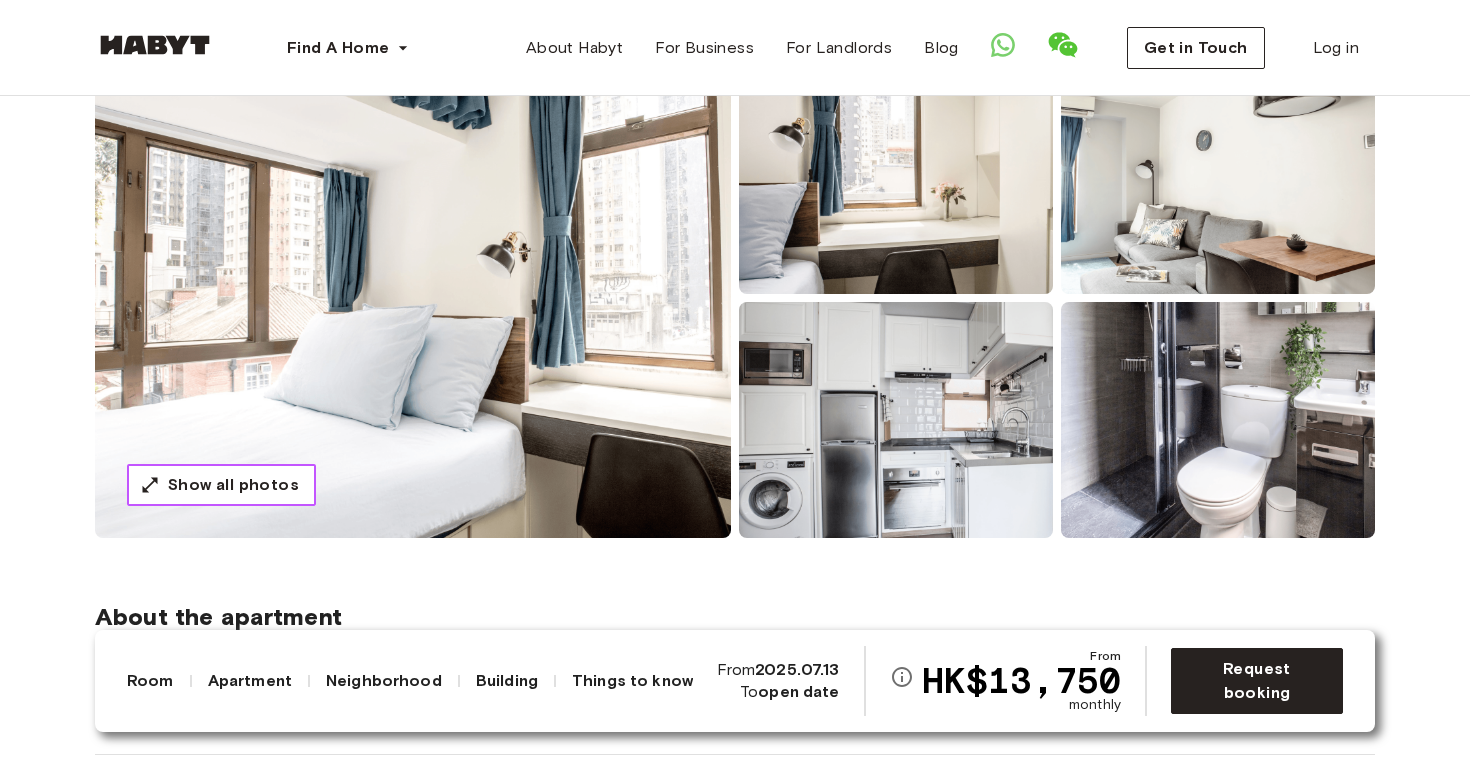 click on "Show all photos" at bounding box center [233, 485] 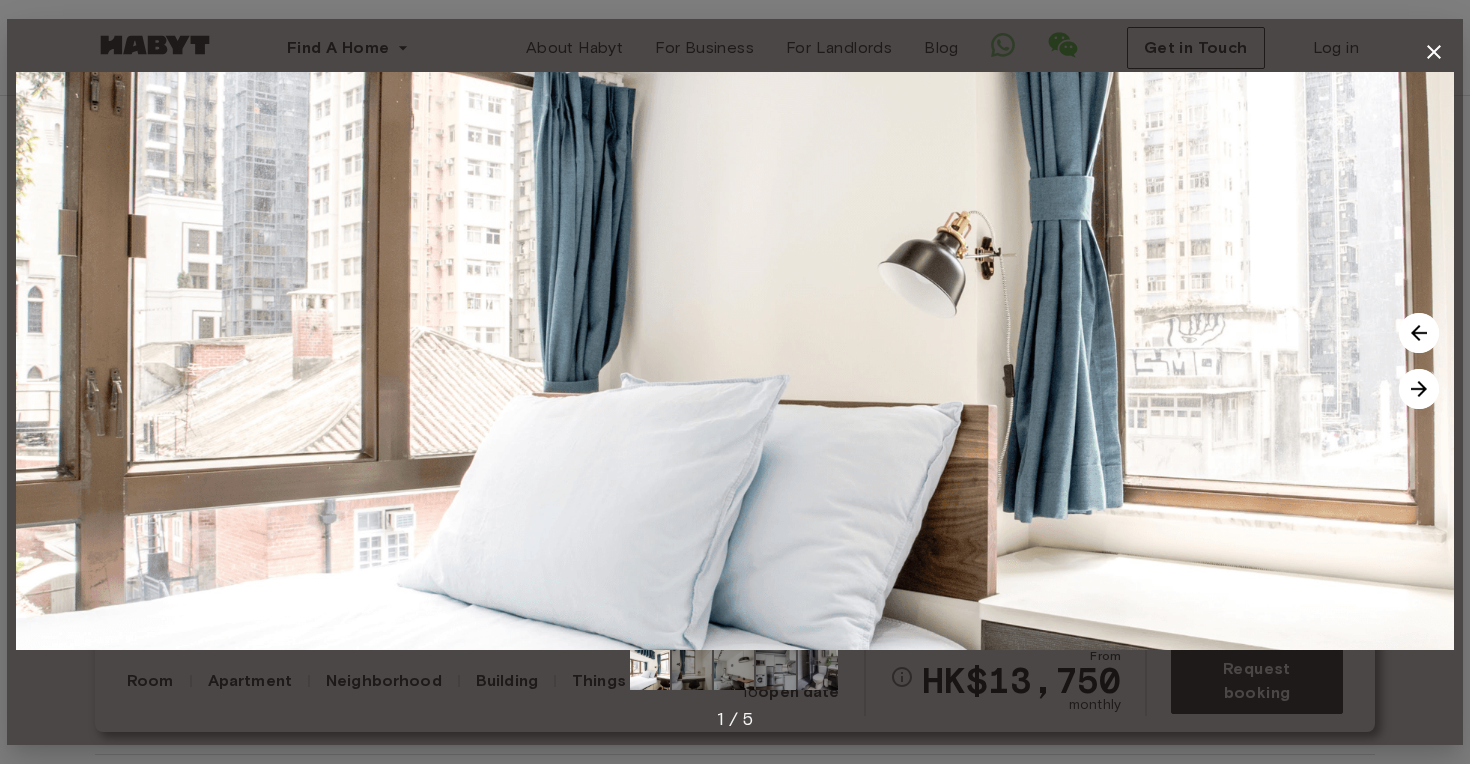 click at bounding box center (735, 361) 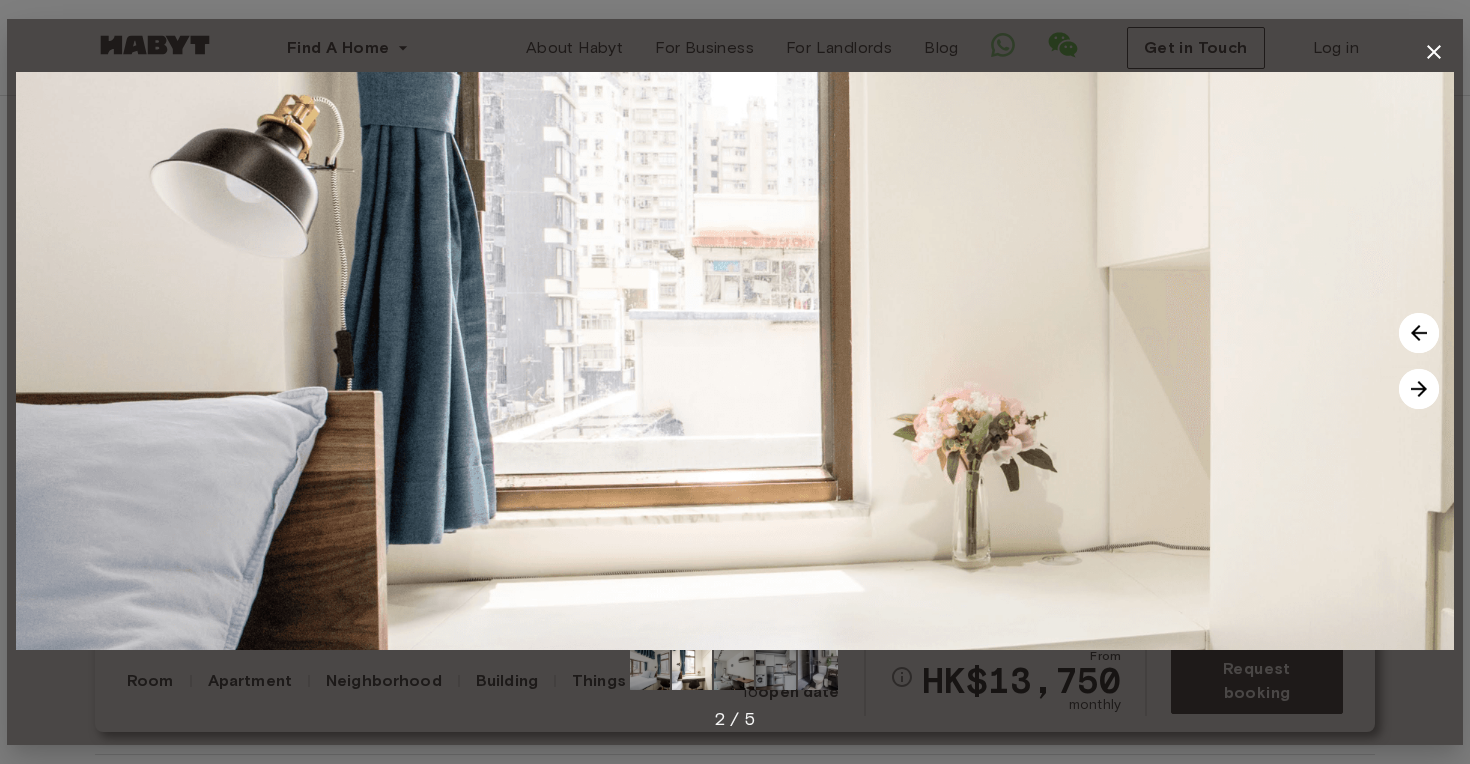 click at bounding box center (1419, 389) 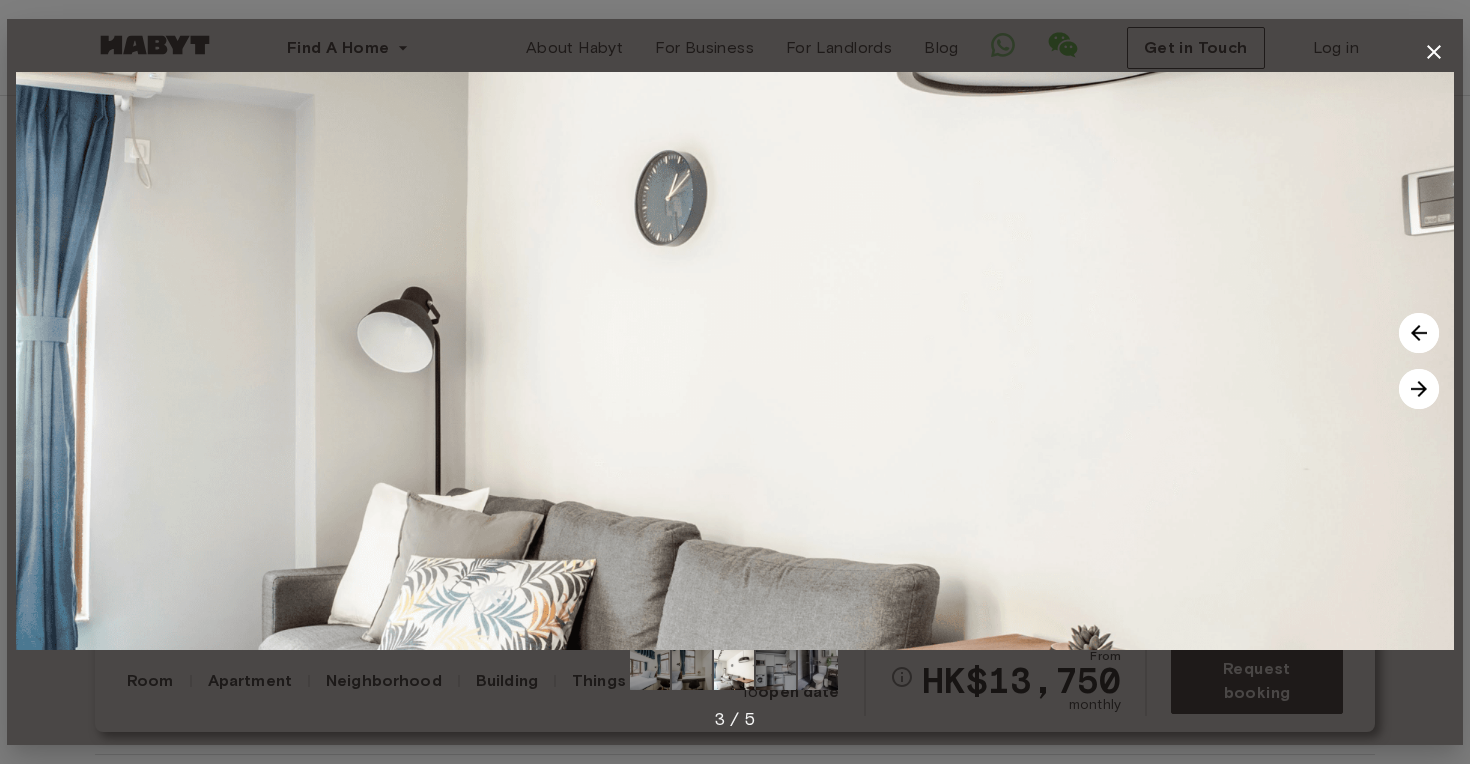 click at bounding box center (1419, 389) 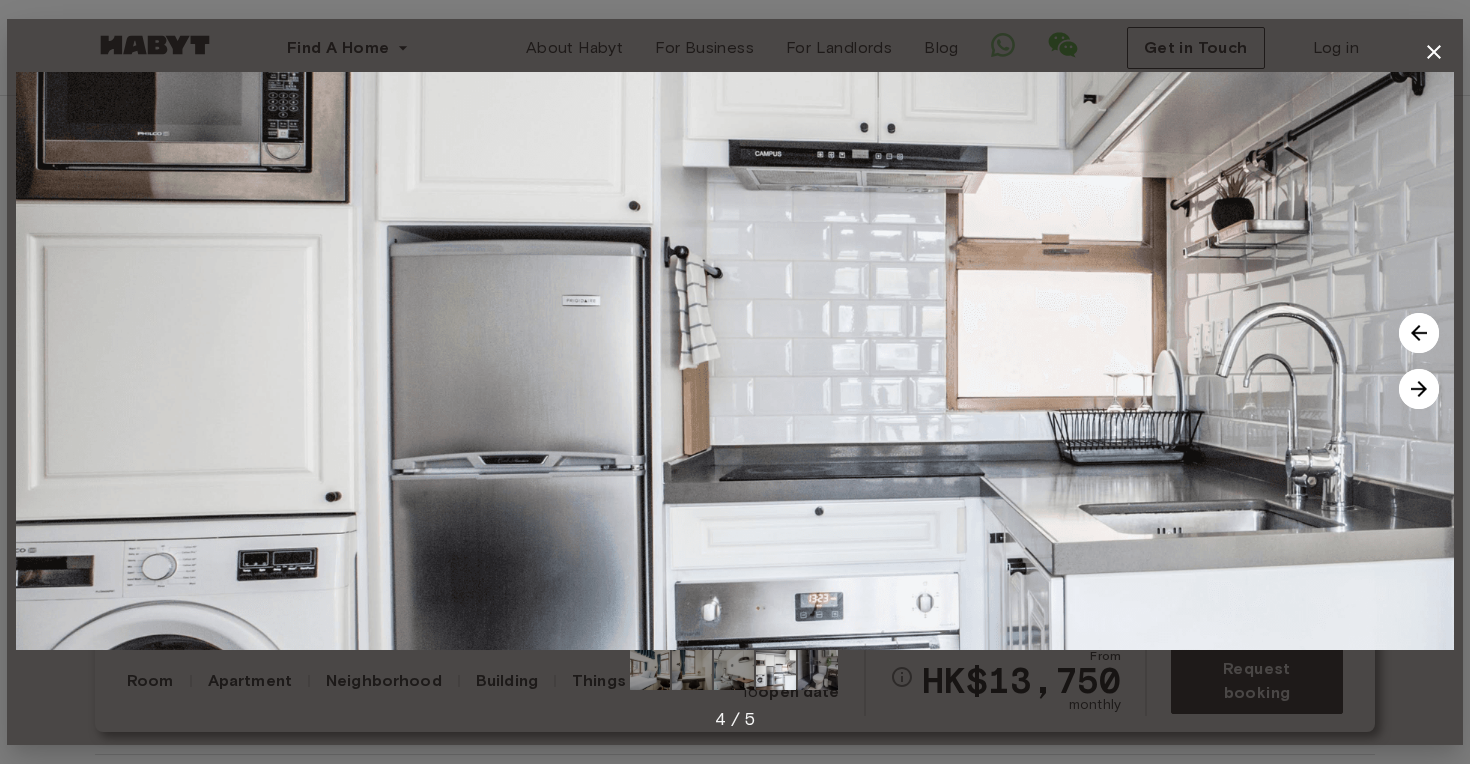 click at bounding box center (1419, 389) 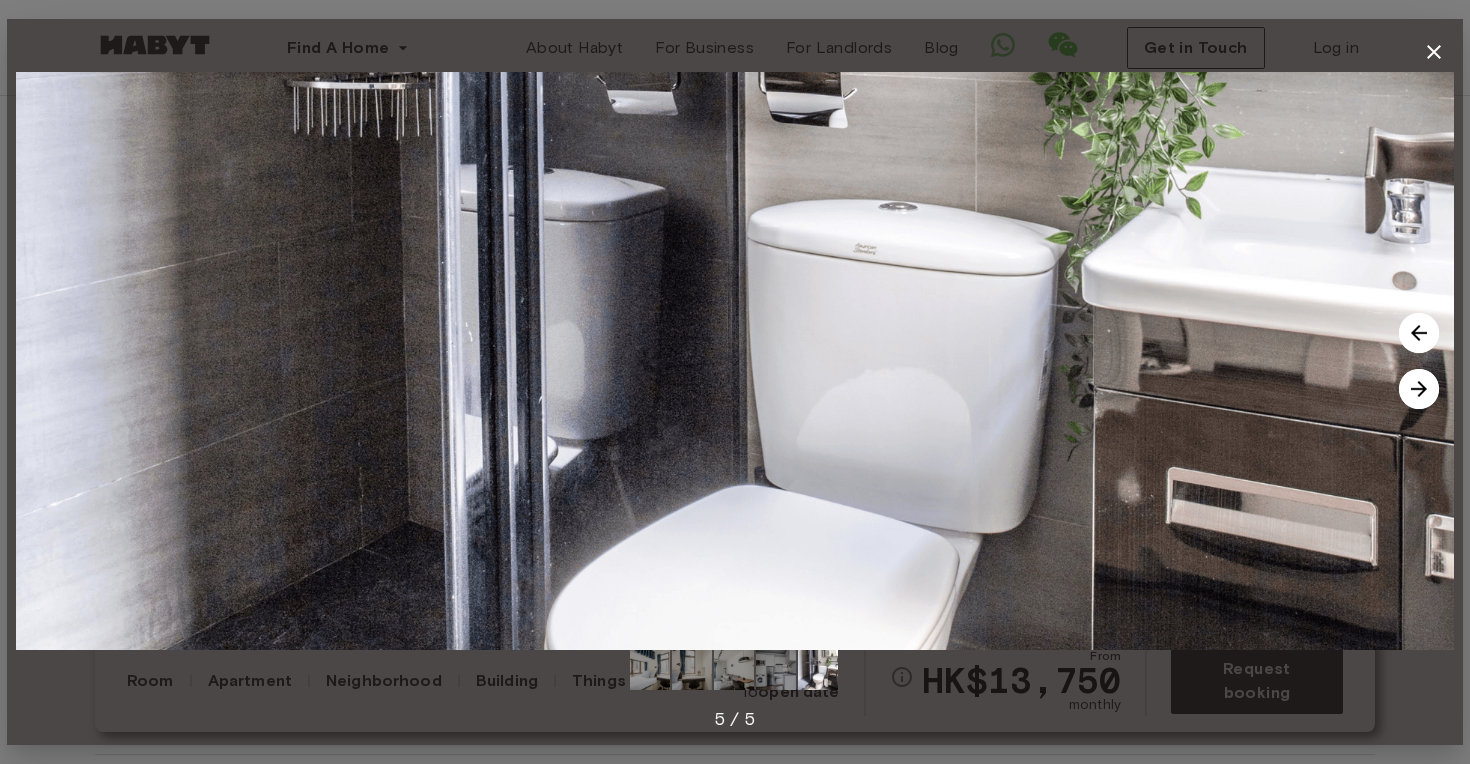 click at bounding box center [1419, 389] 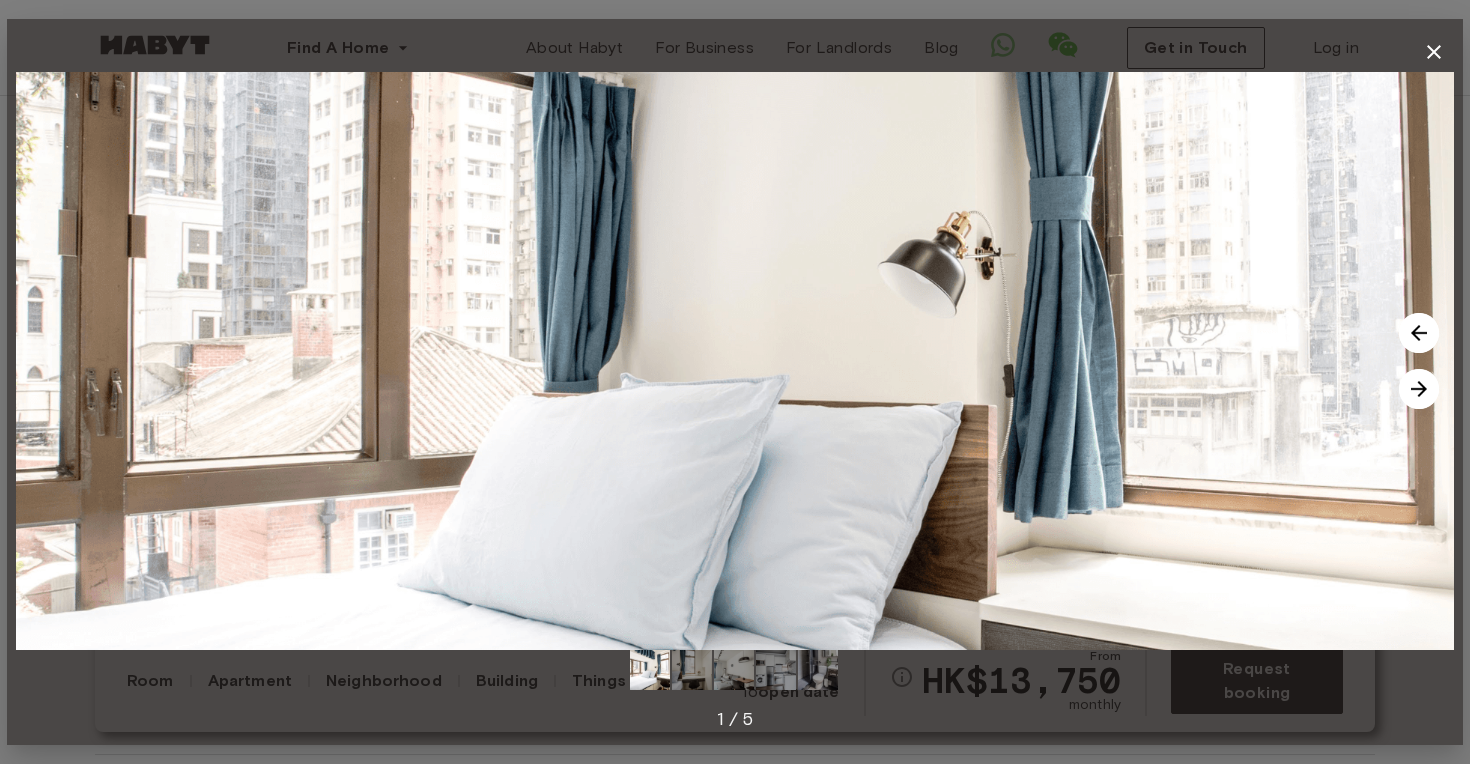 click at bounding box center (1419, 389) 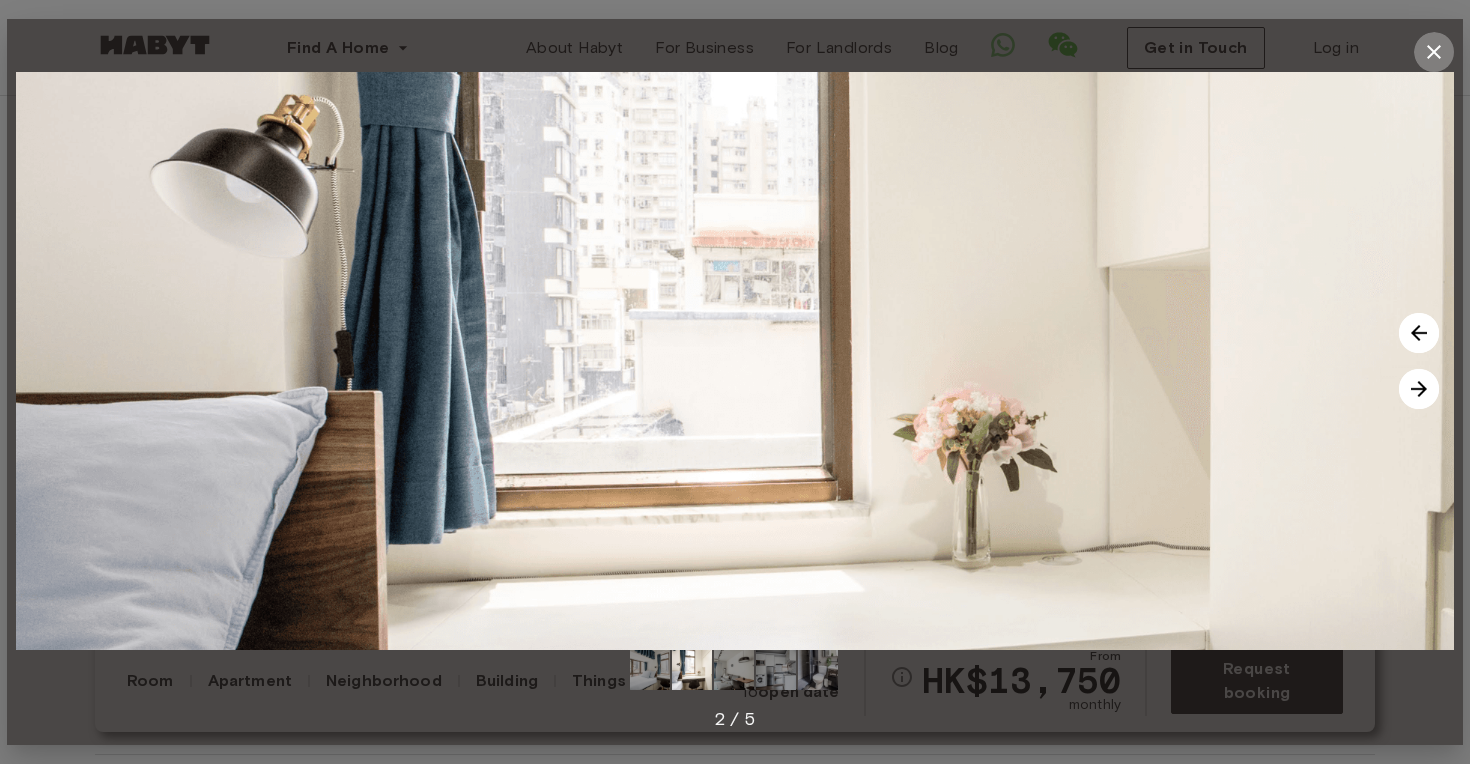 click at bounding box center [1434, 52] 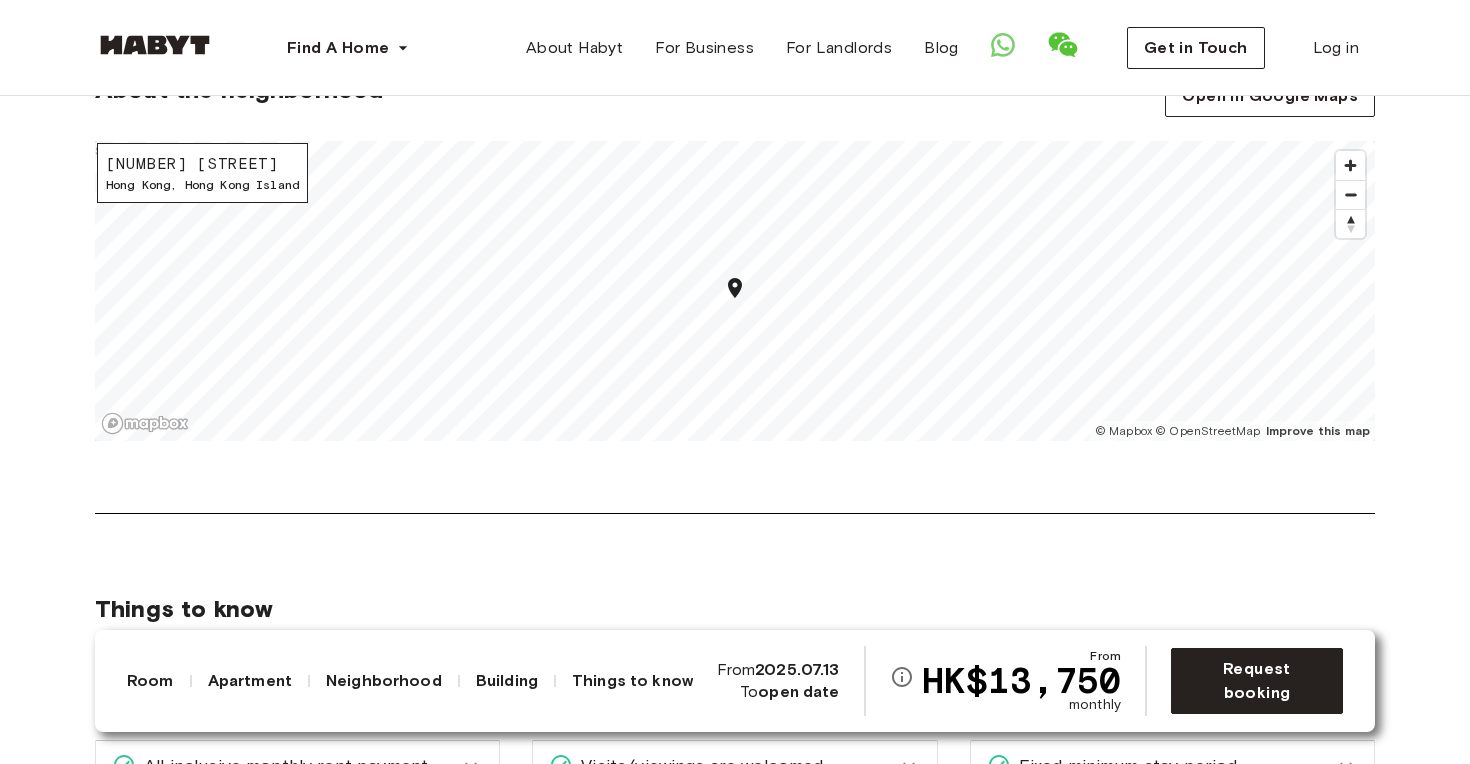 scroll, scrollTop: 1473, scrollLeft: 0, axis: vertical 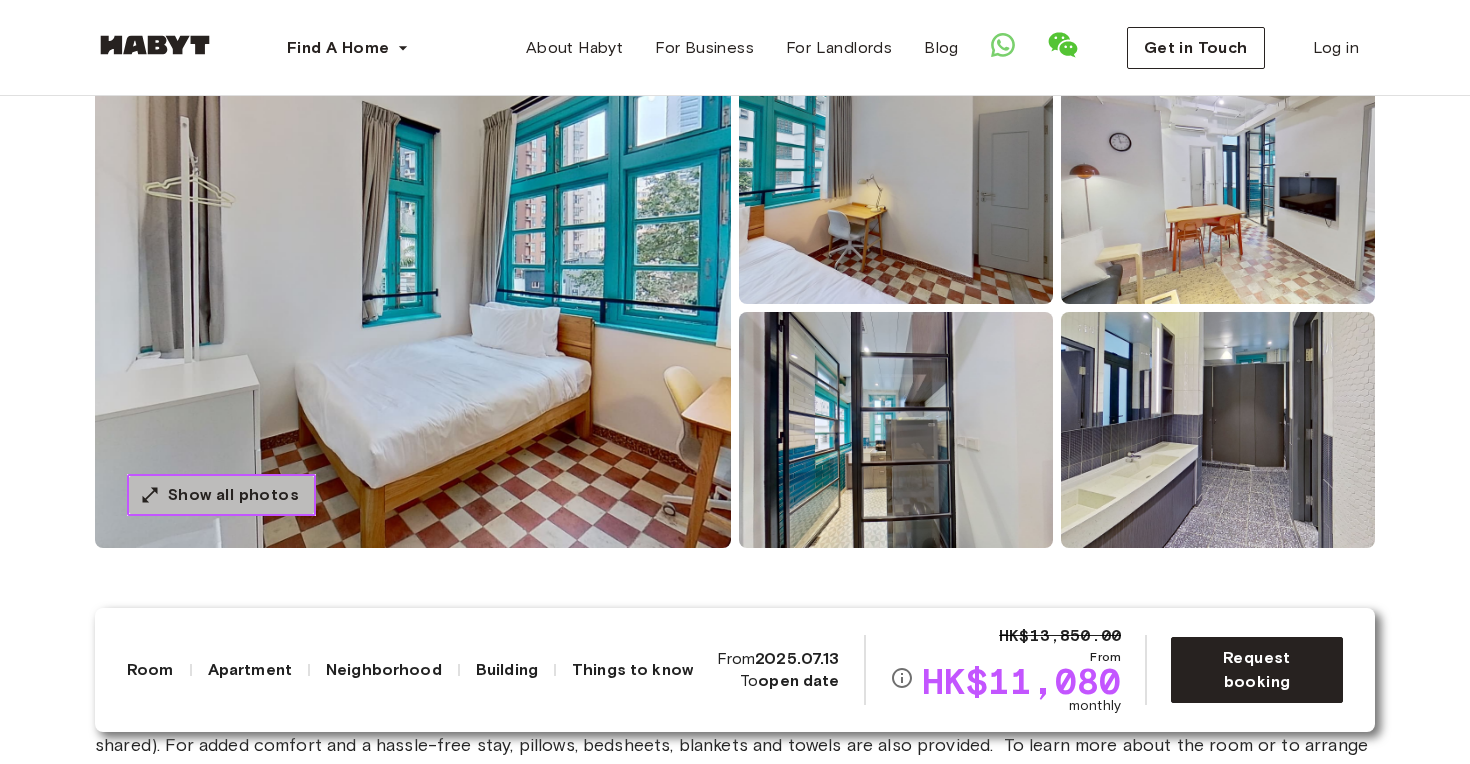click on "Show all photos" at bounding box center (221, 495) 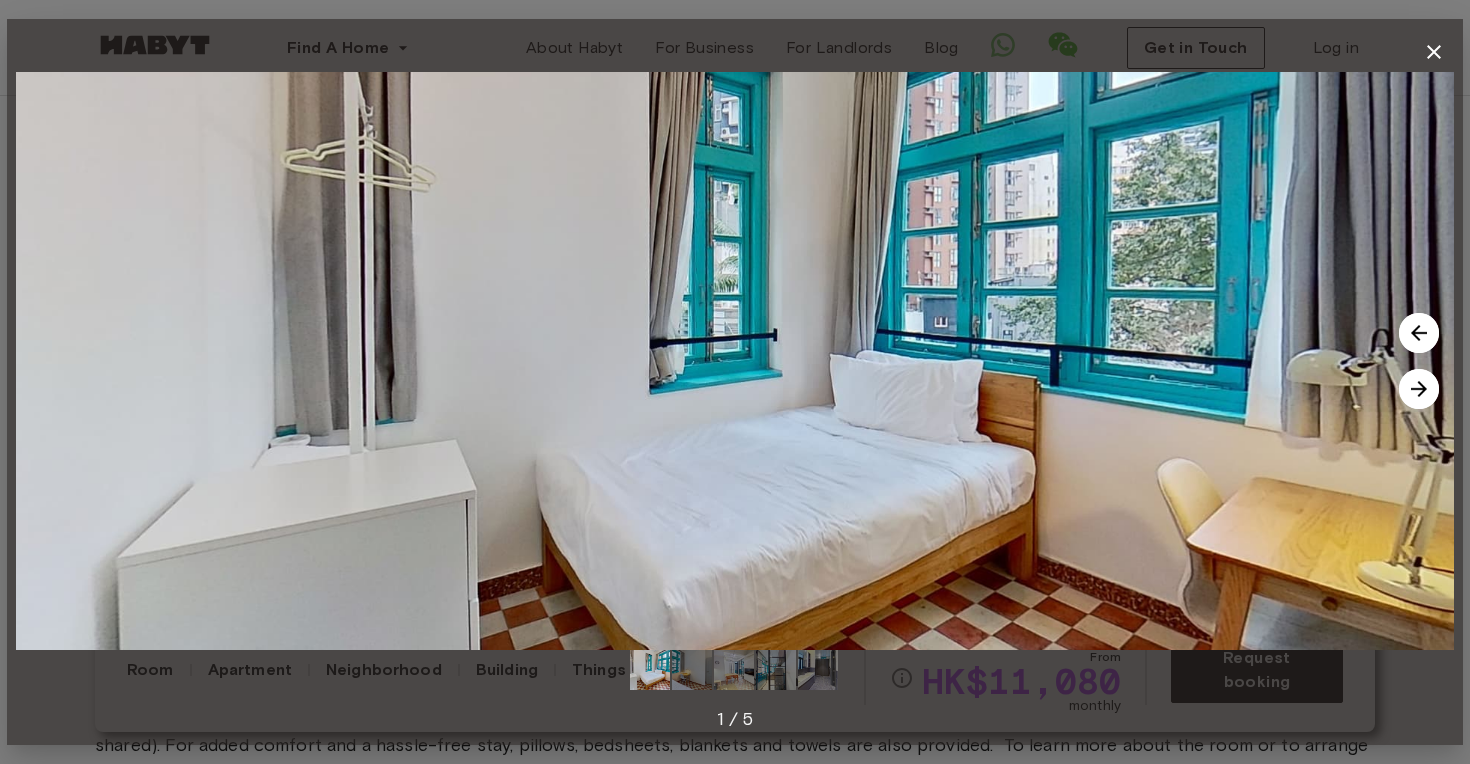 click at bounding box center (1419, 389) 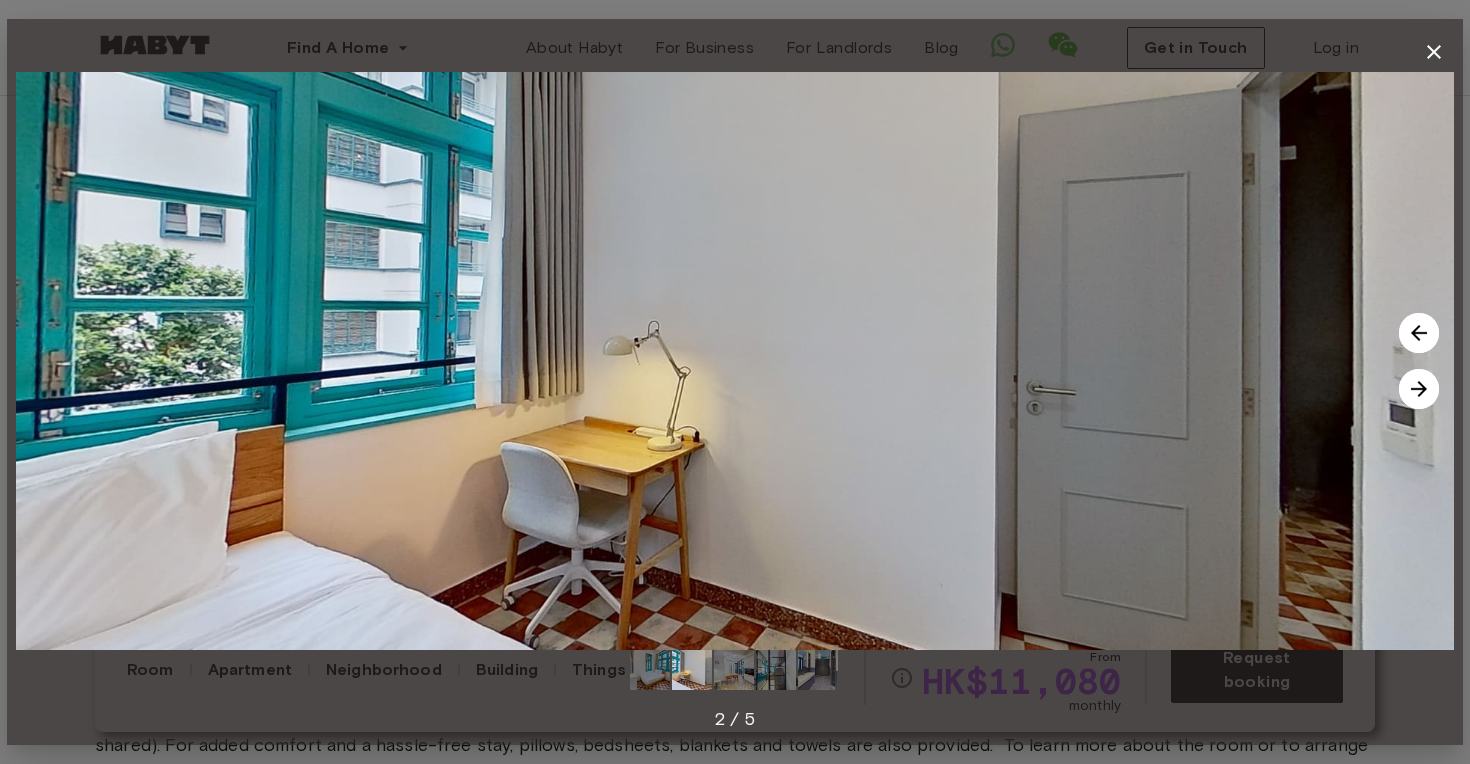 click at bounding box center (1419, 389) 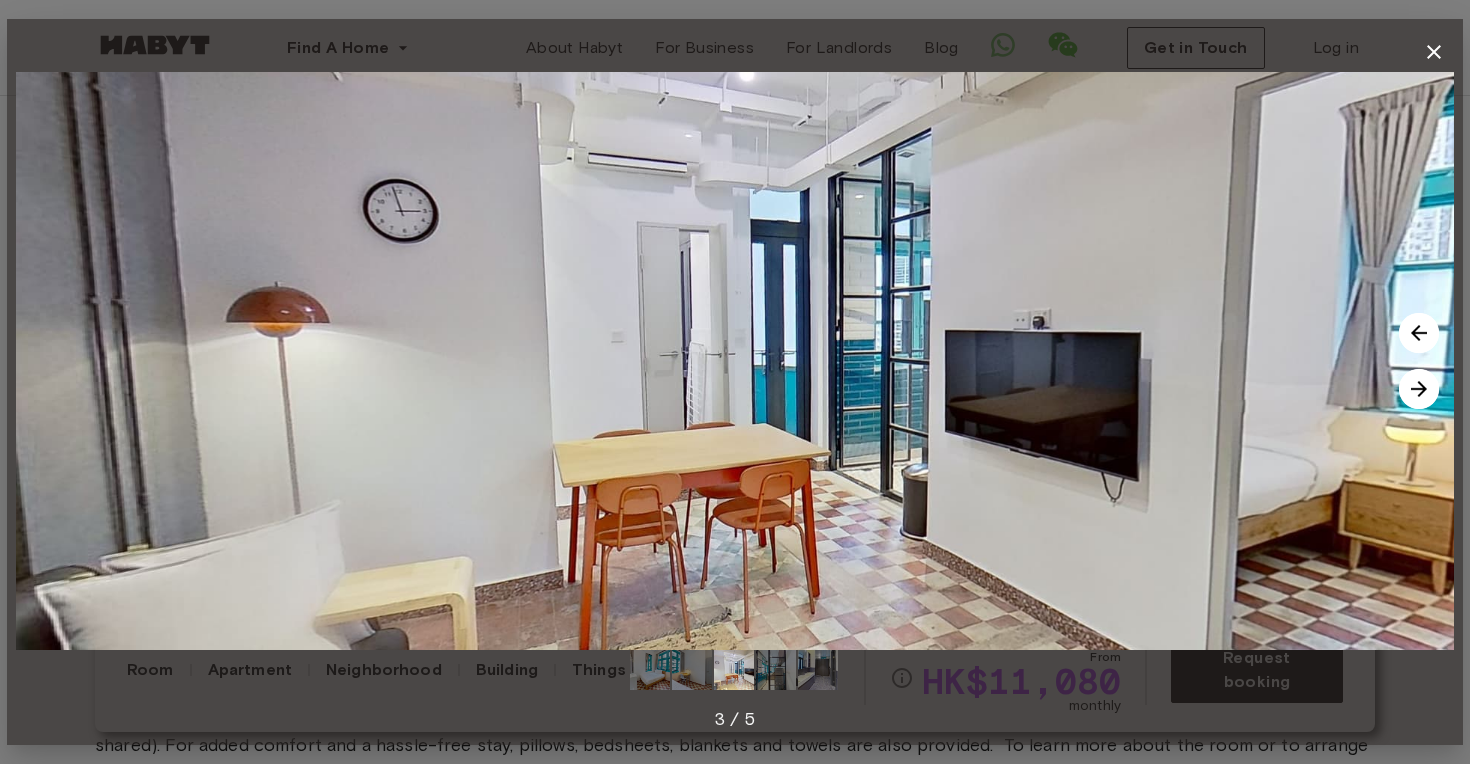 click at bounding box center [1419, 389] 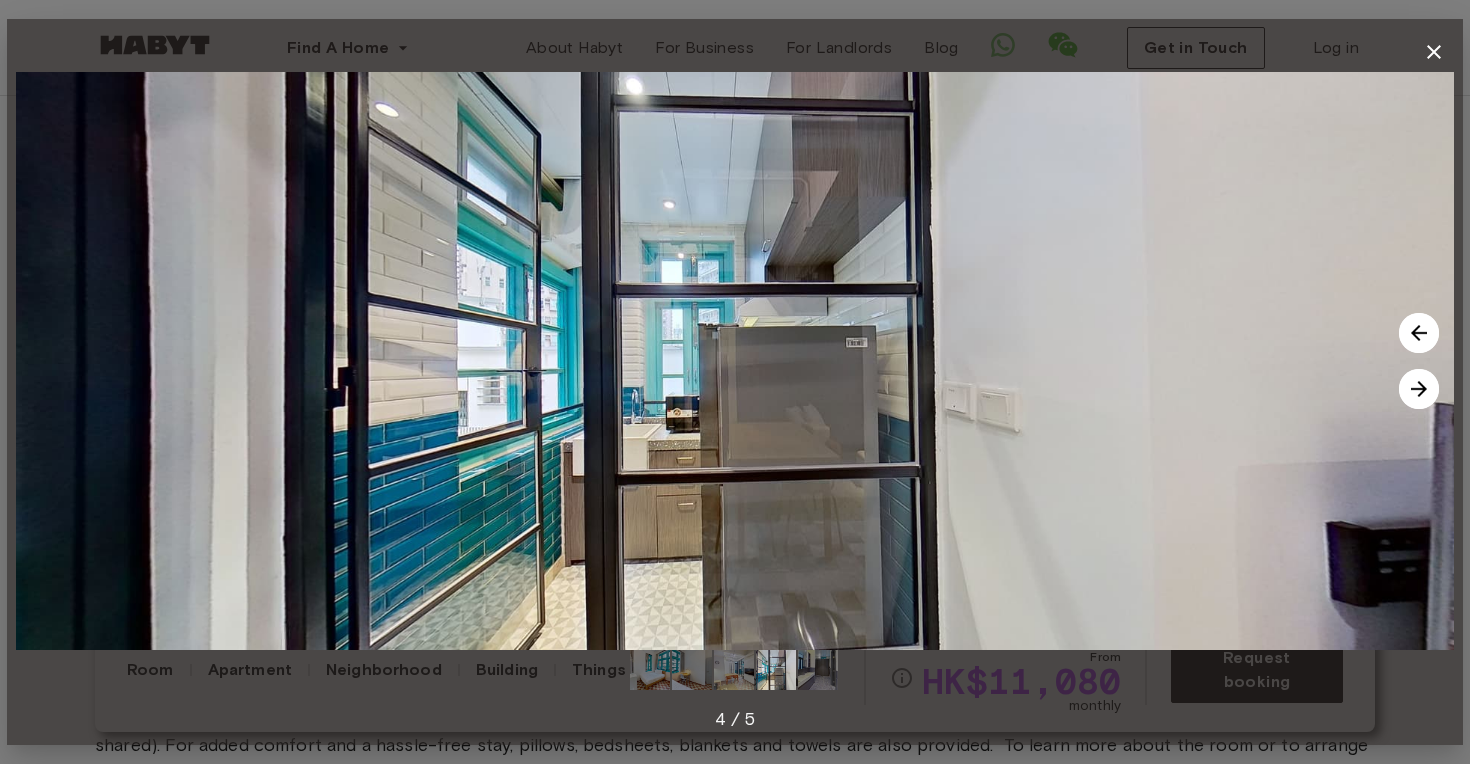 click at bounding box center (1419, 389) 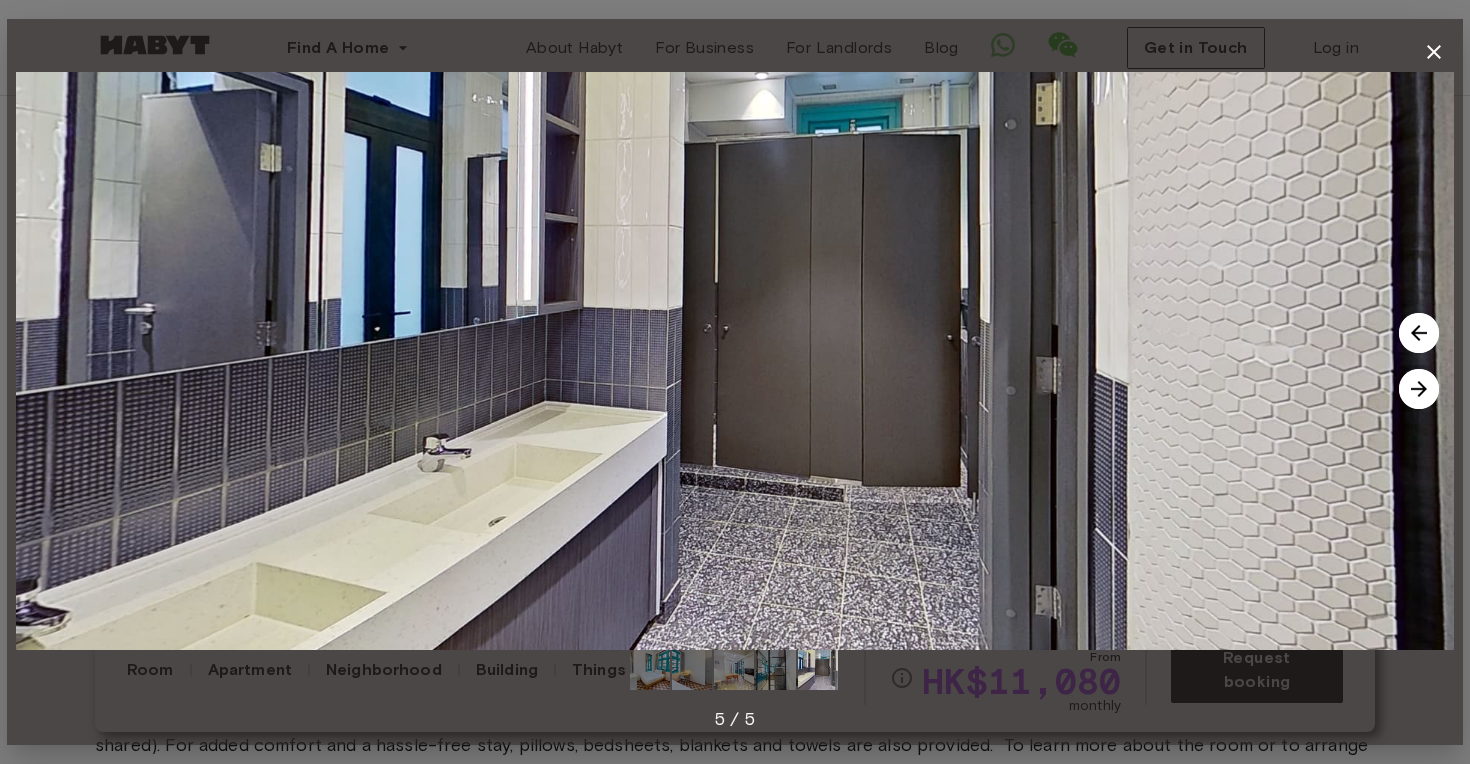 click 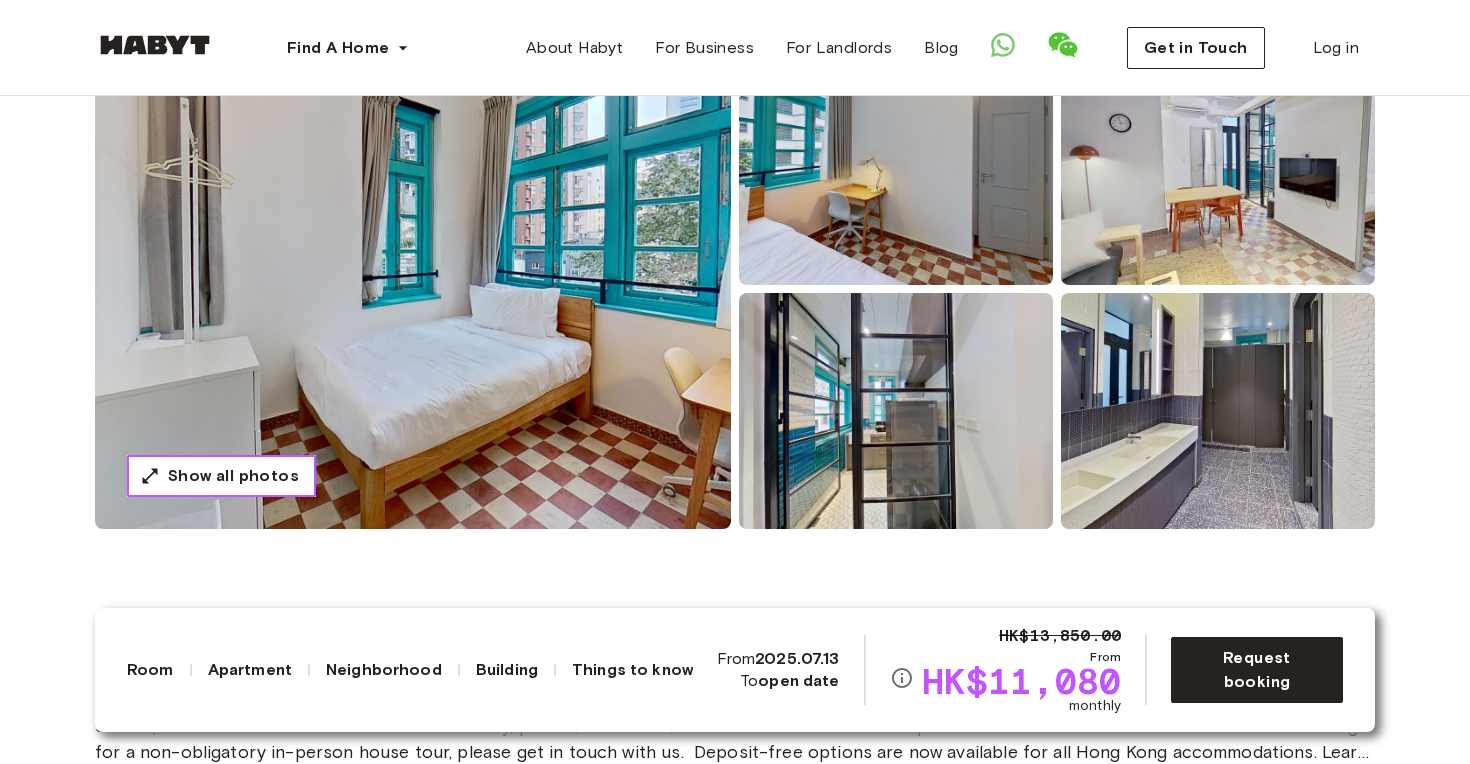 scroll, scrollTop: 0, scrollLeft: 0, axis: both 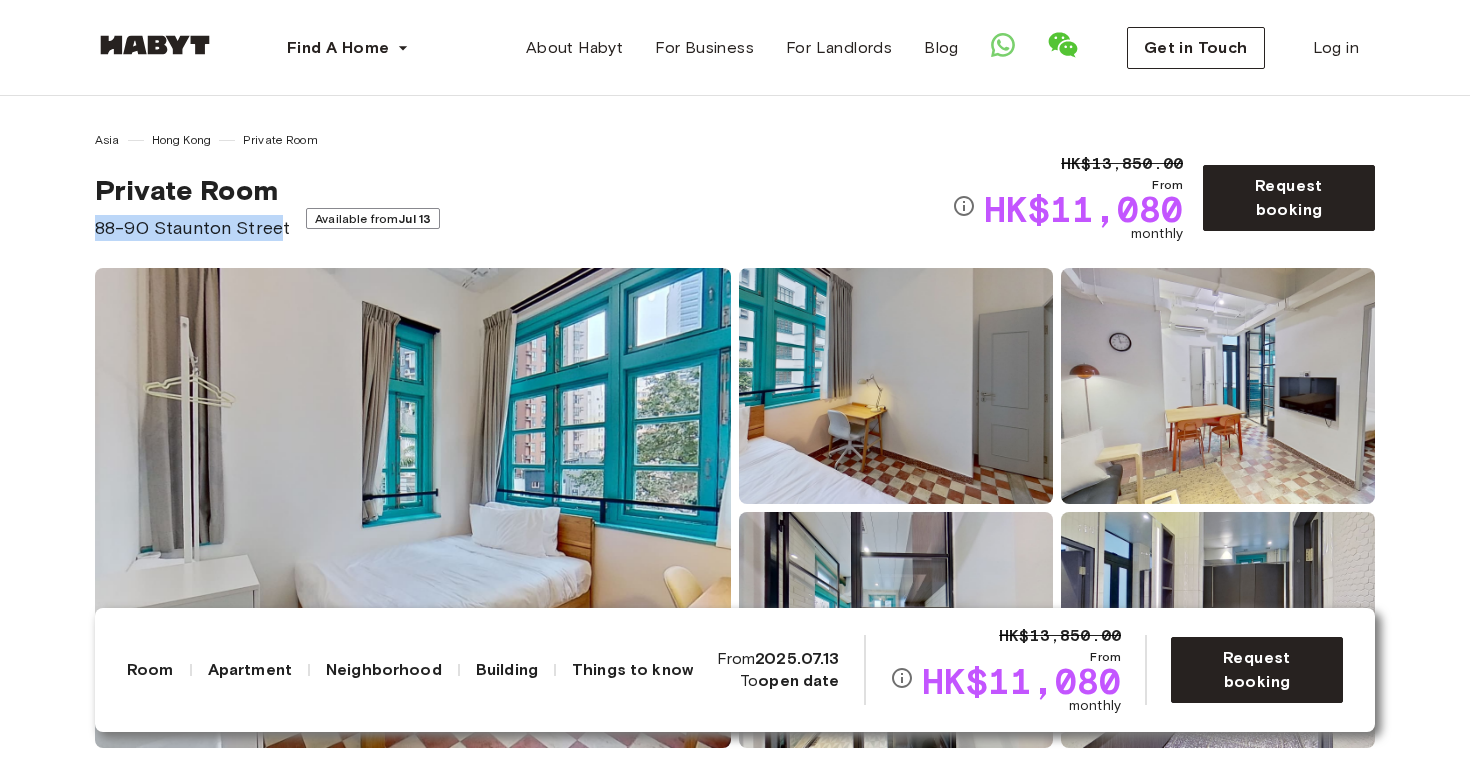 drag, startPoint x: 95, startPoint y: 221, endPoint x: 278, endPoint y: 223, distance: 183.01093 